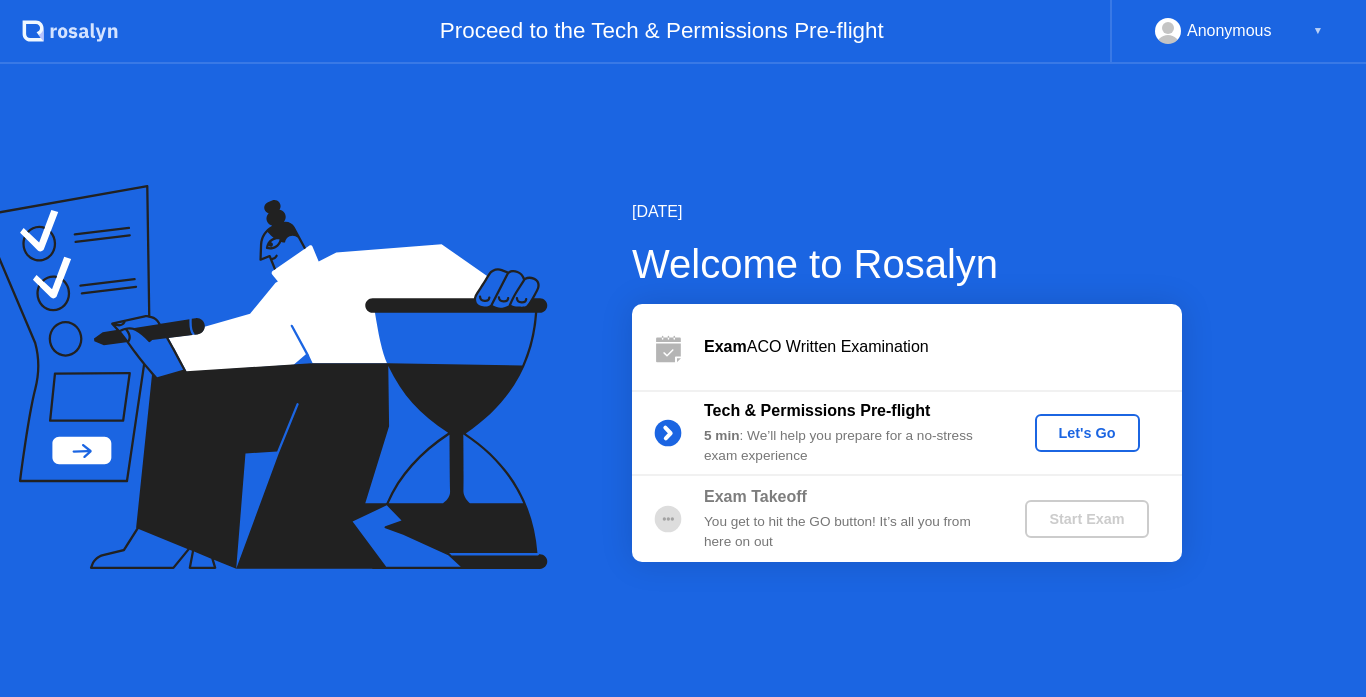 scroll, scrollTop: 0, scrollLeft: 0, axis: both 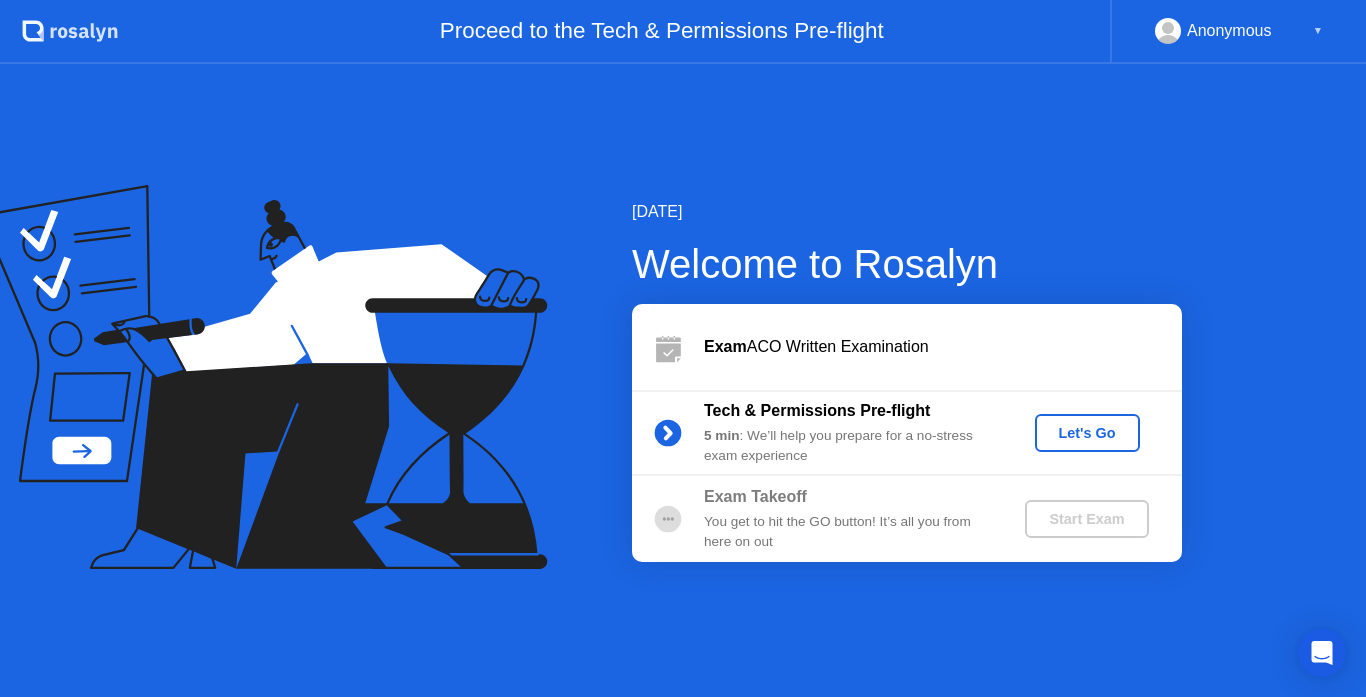 click on "Let's Go" 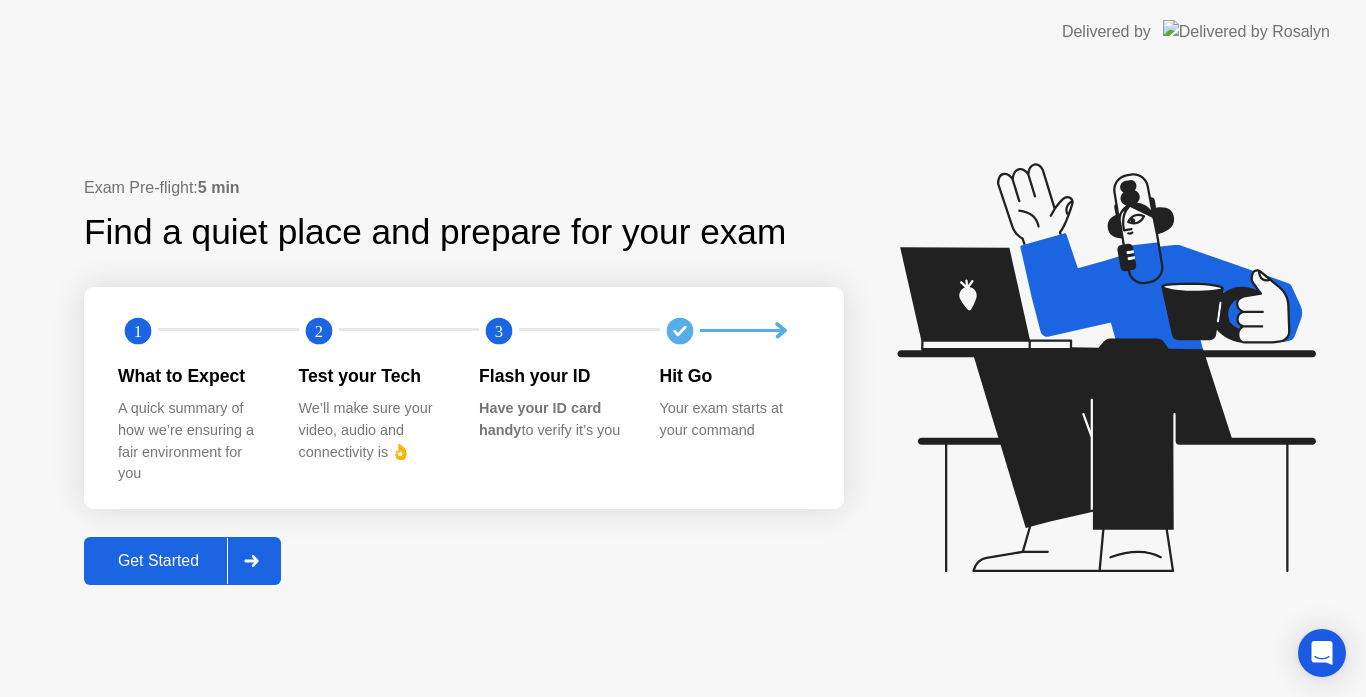 click on "Get Started" 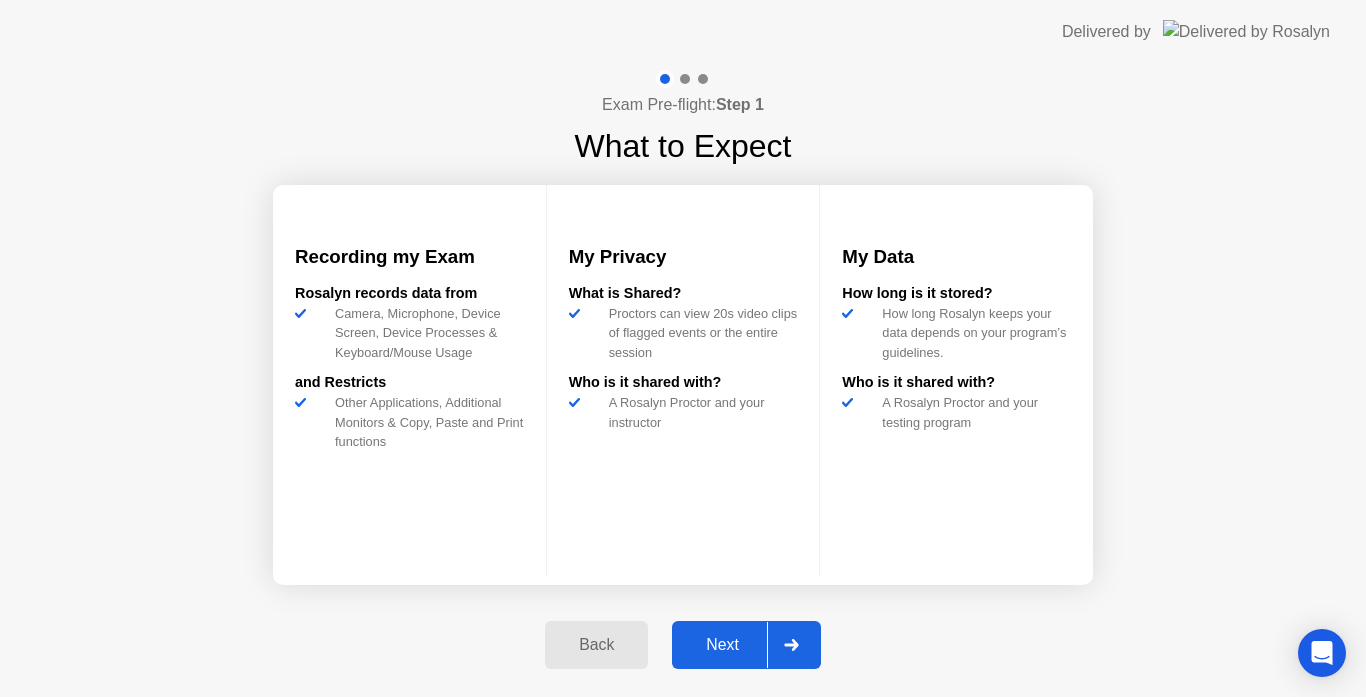click on "Next" 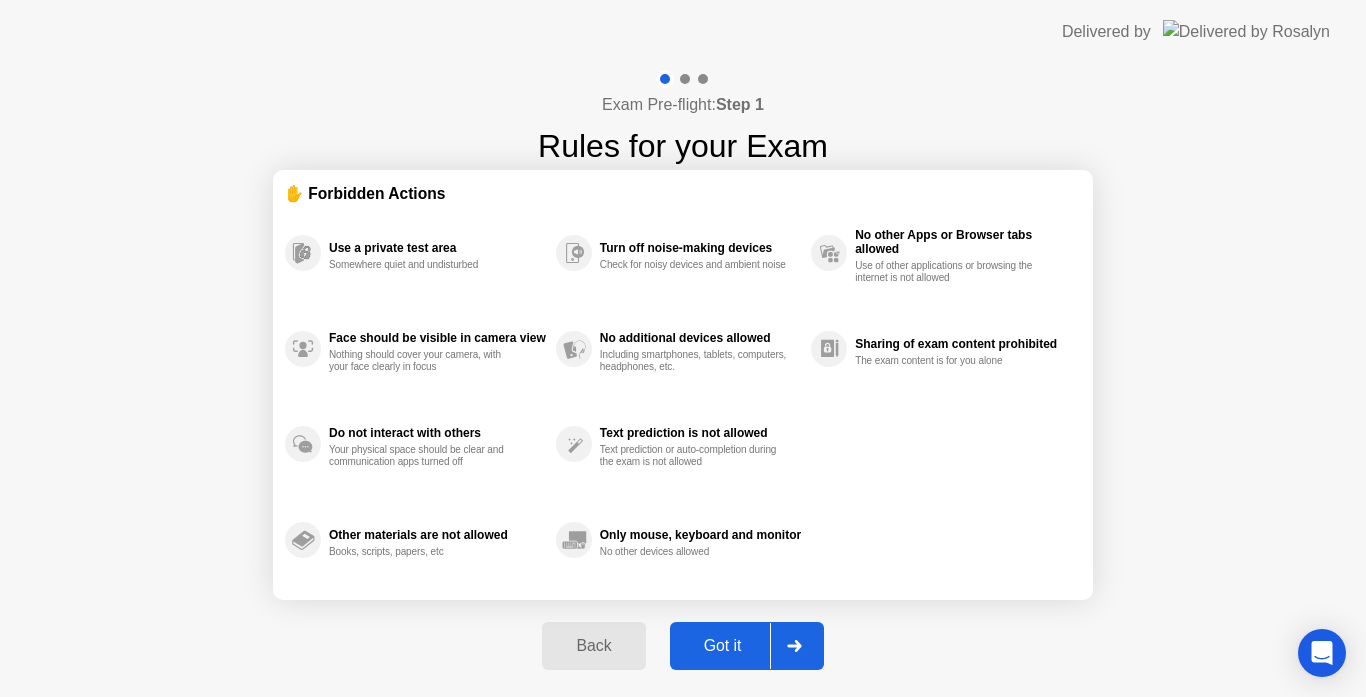 click on "Got it" 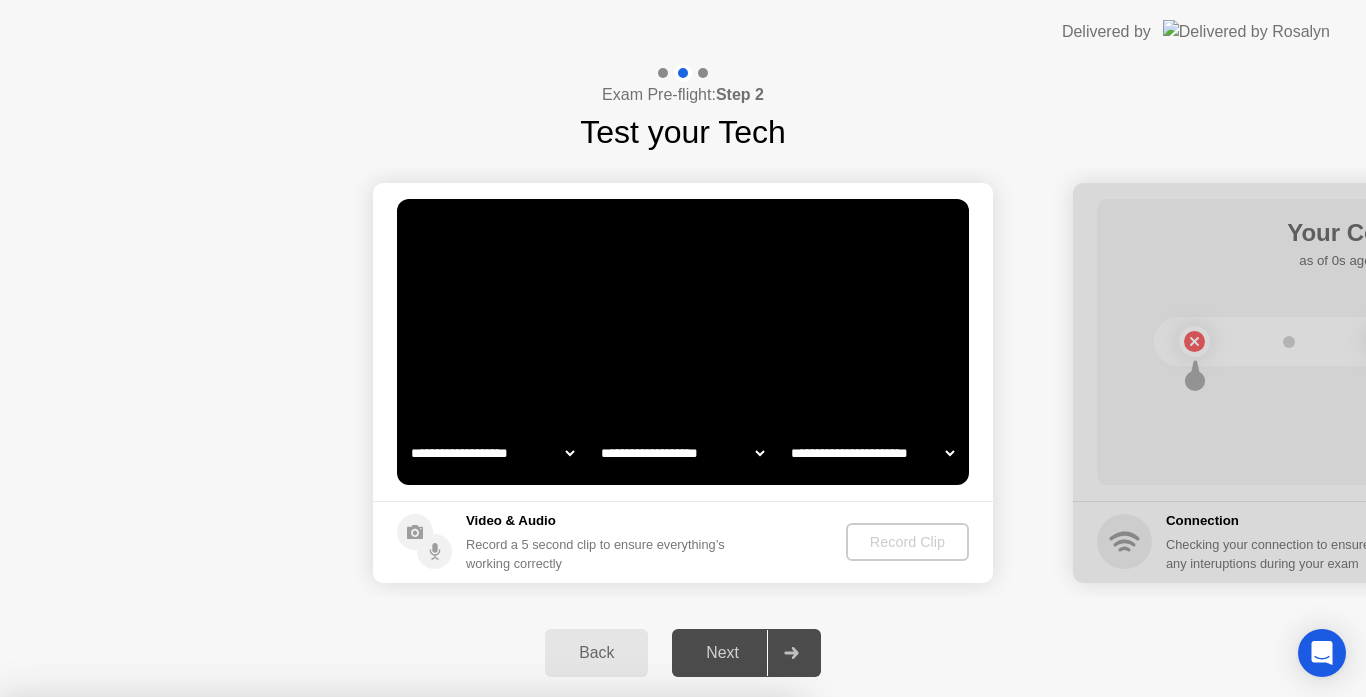 select on "*" 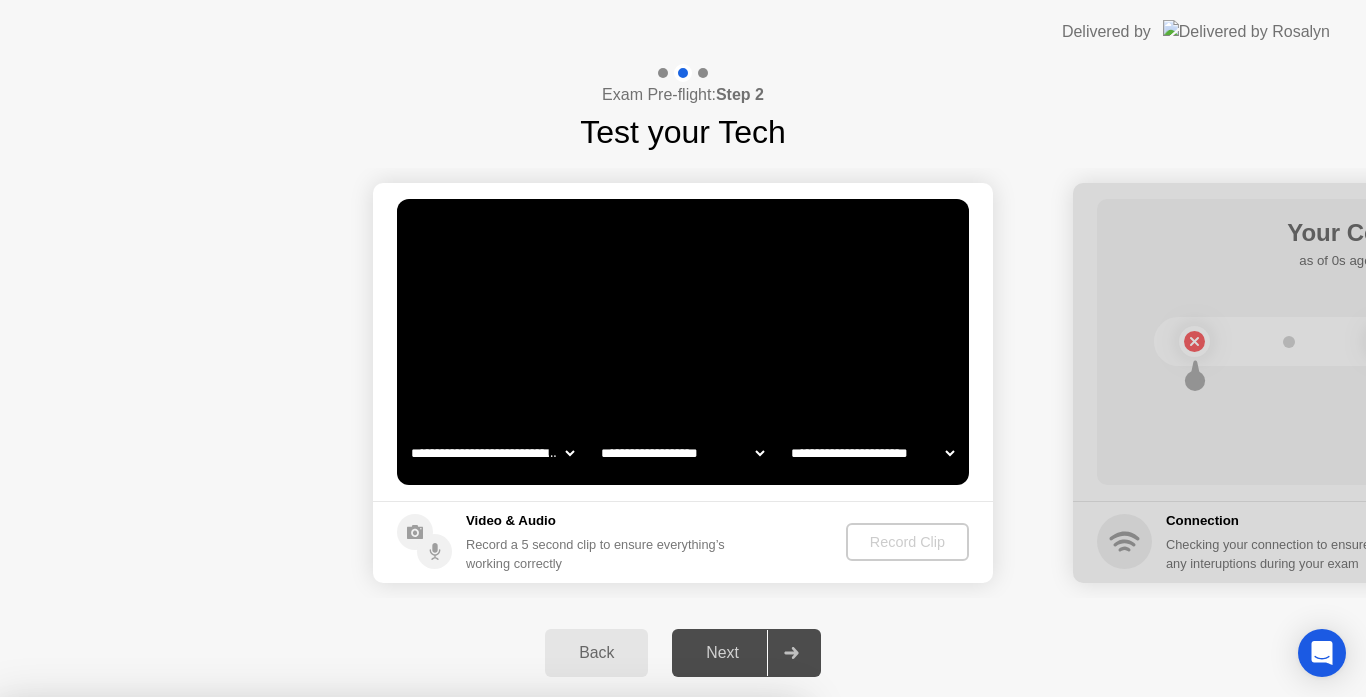 select on "*******" 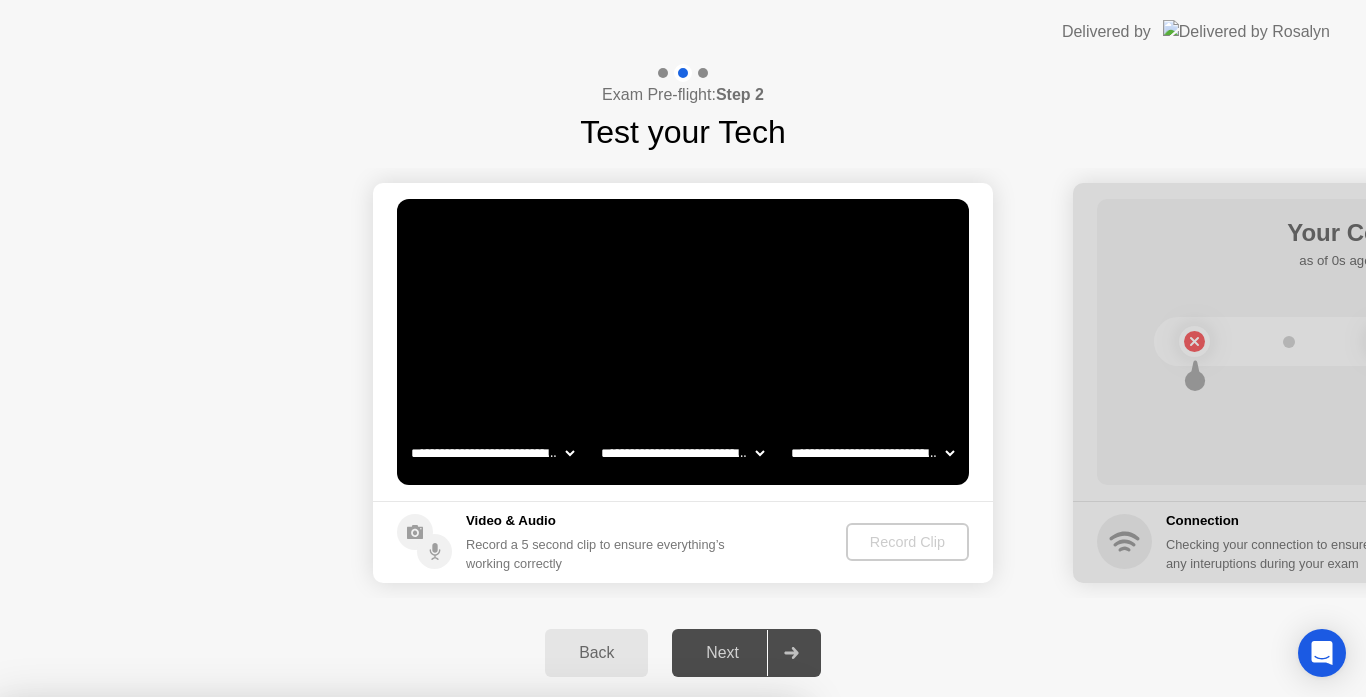 click on "Close App" at bounding box center (400, 1053) 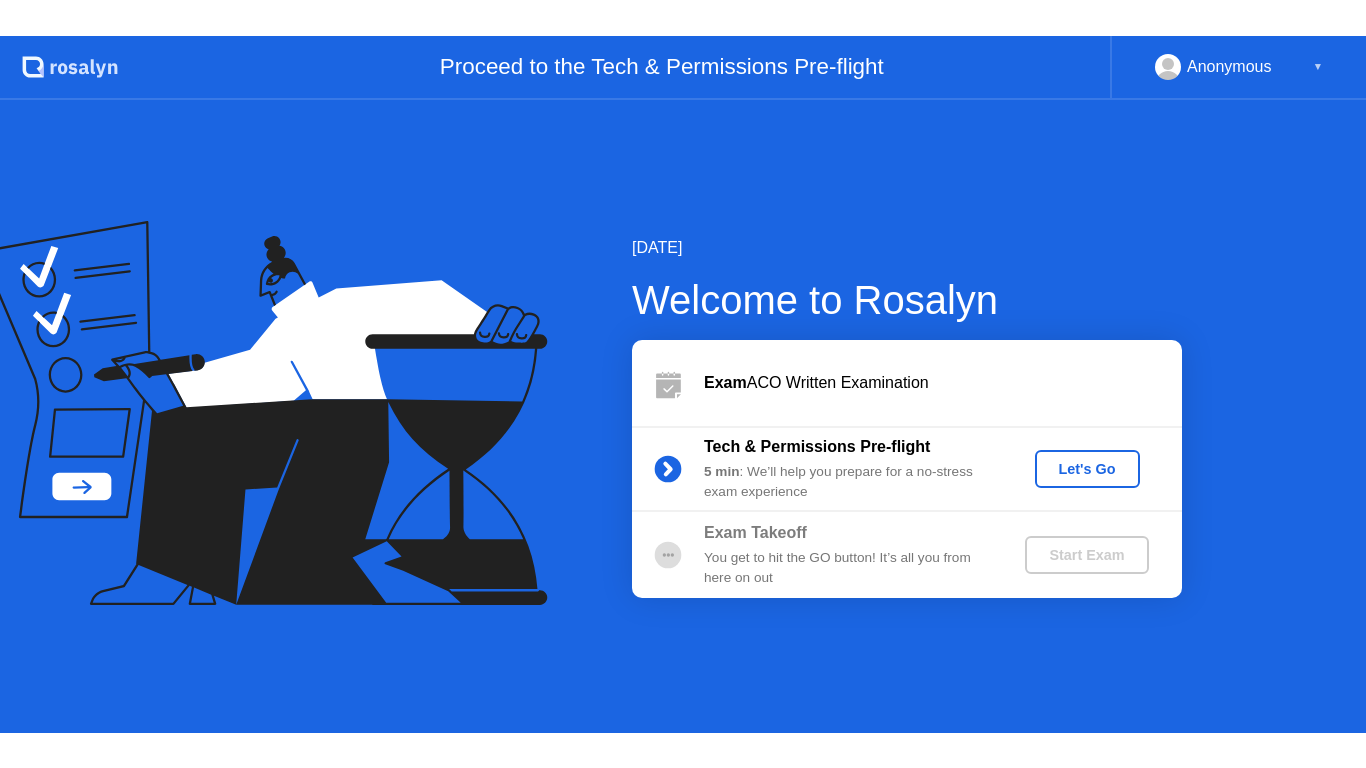scroll, scrollTop: 0, scrollLeft: 0, axis: both 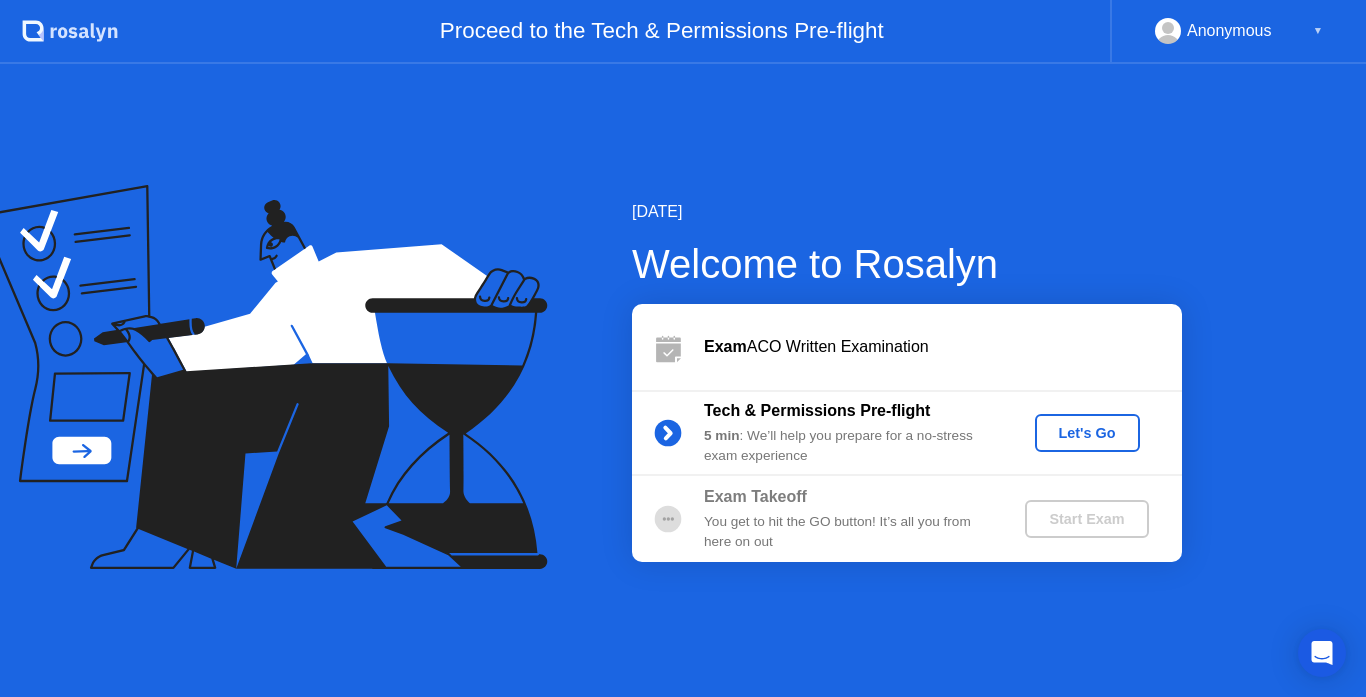click on "Let's Go" 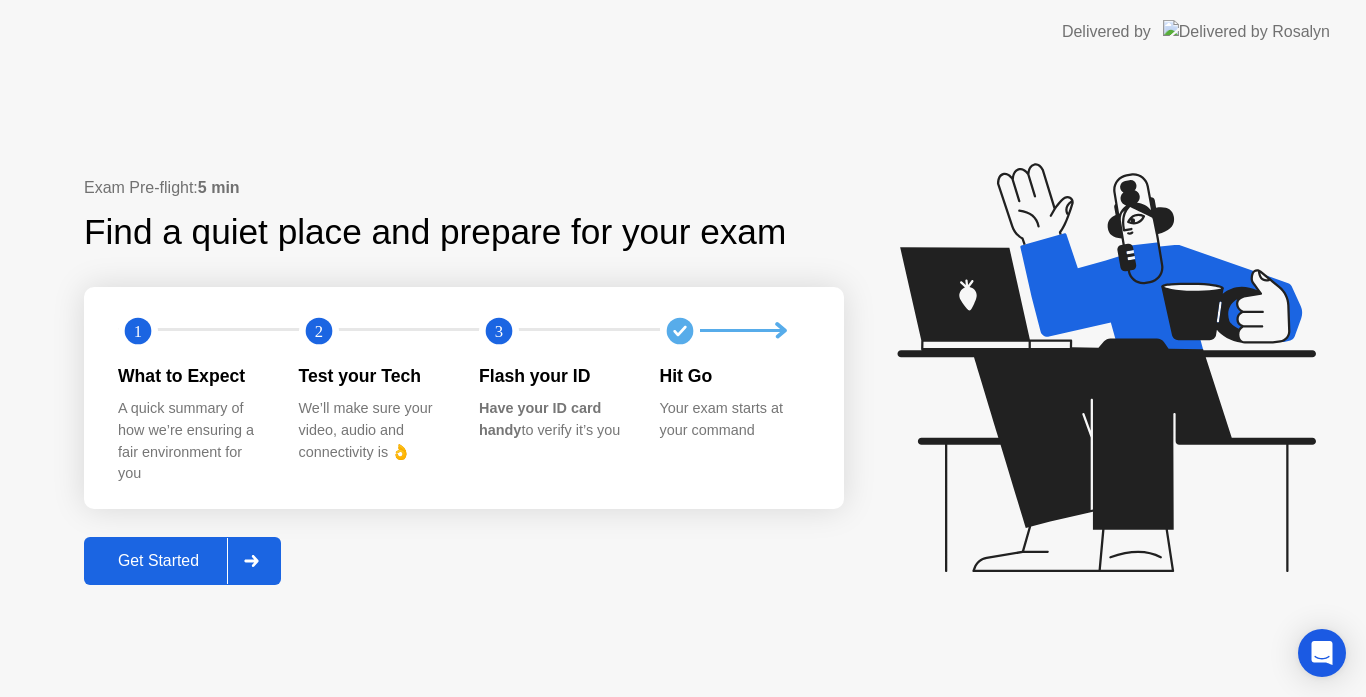click on "Get Started" 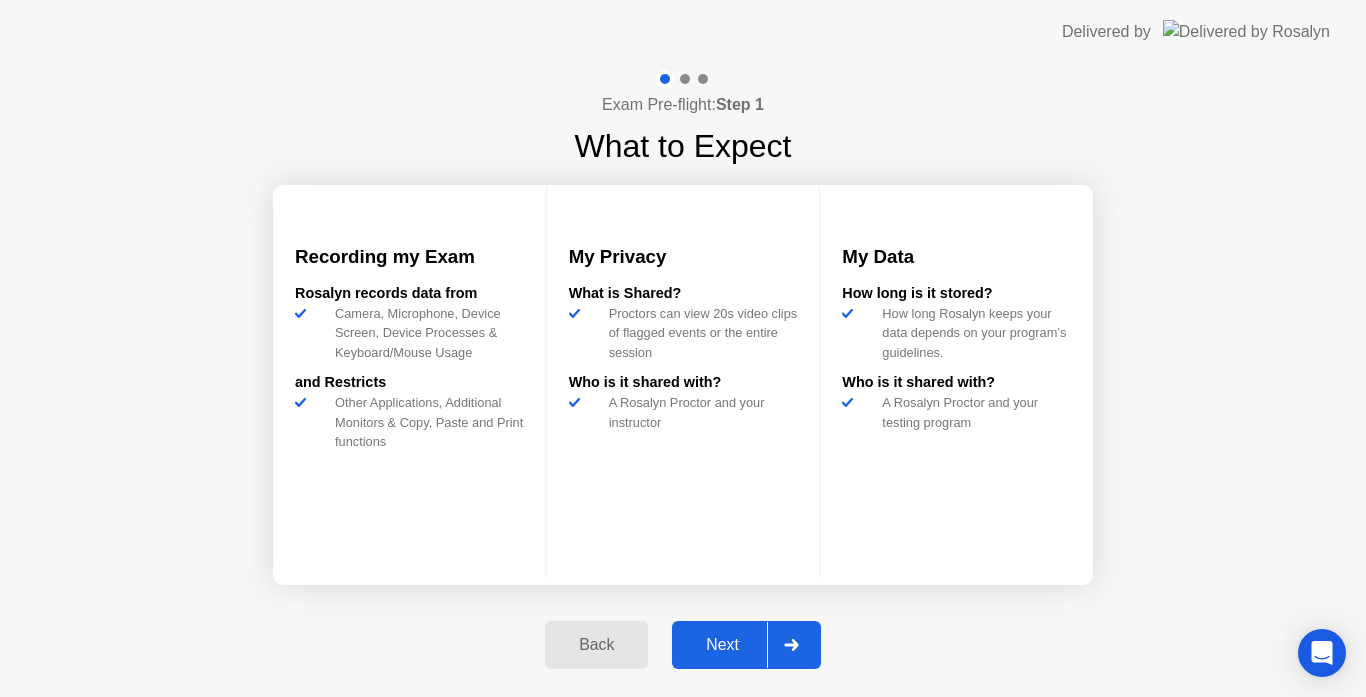 click on "Next" 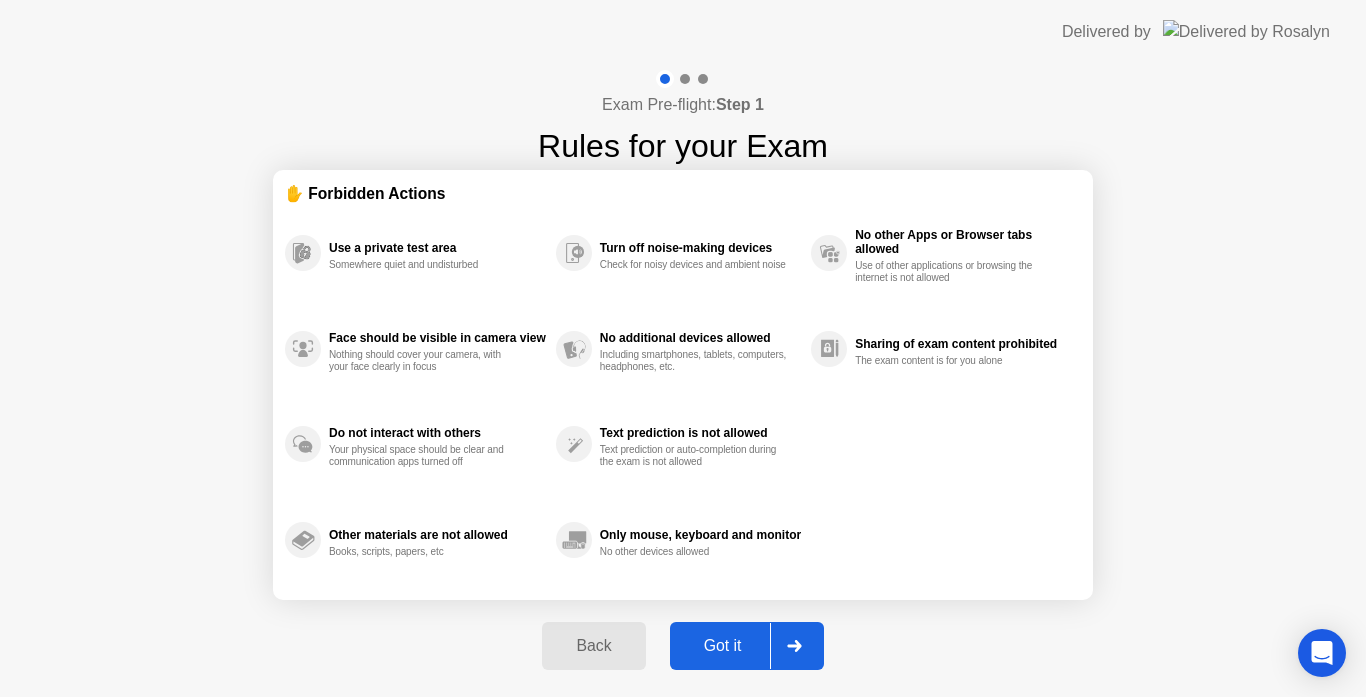click on "Got it" 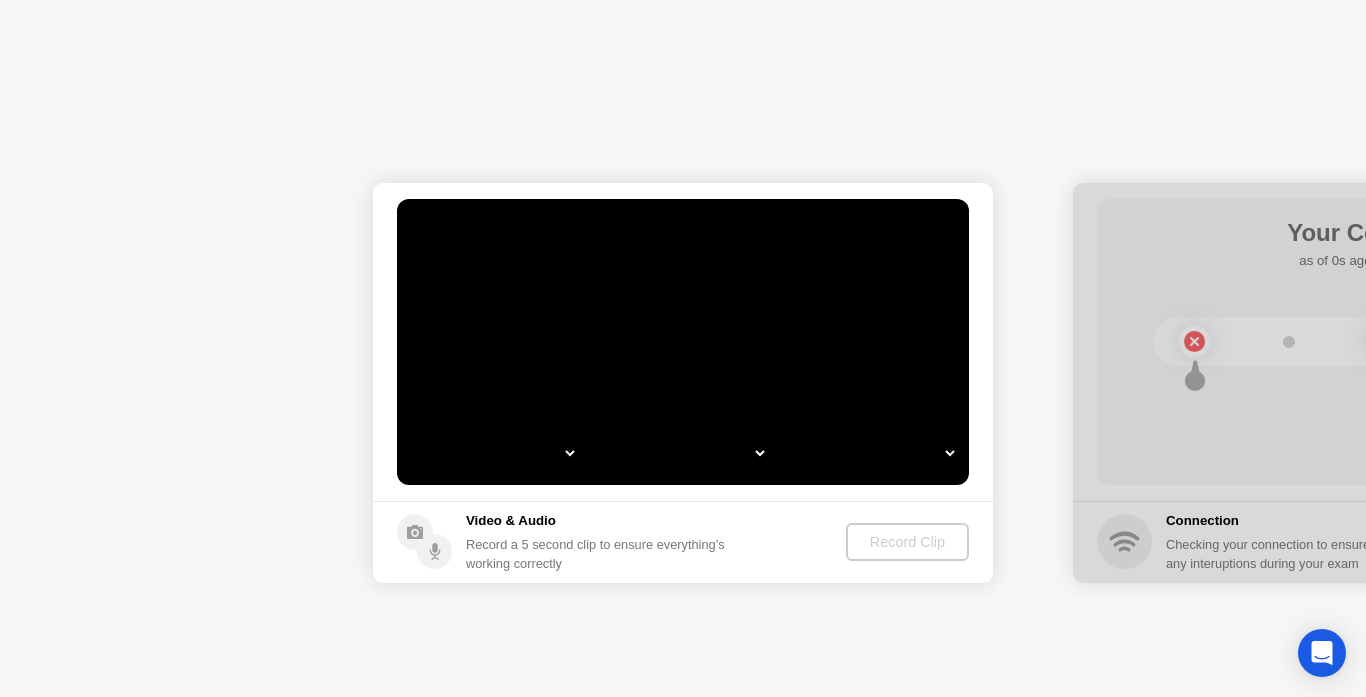 select on "**********" 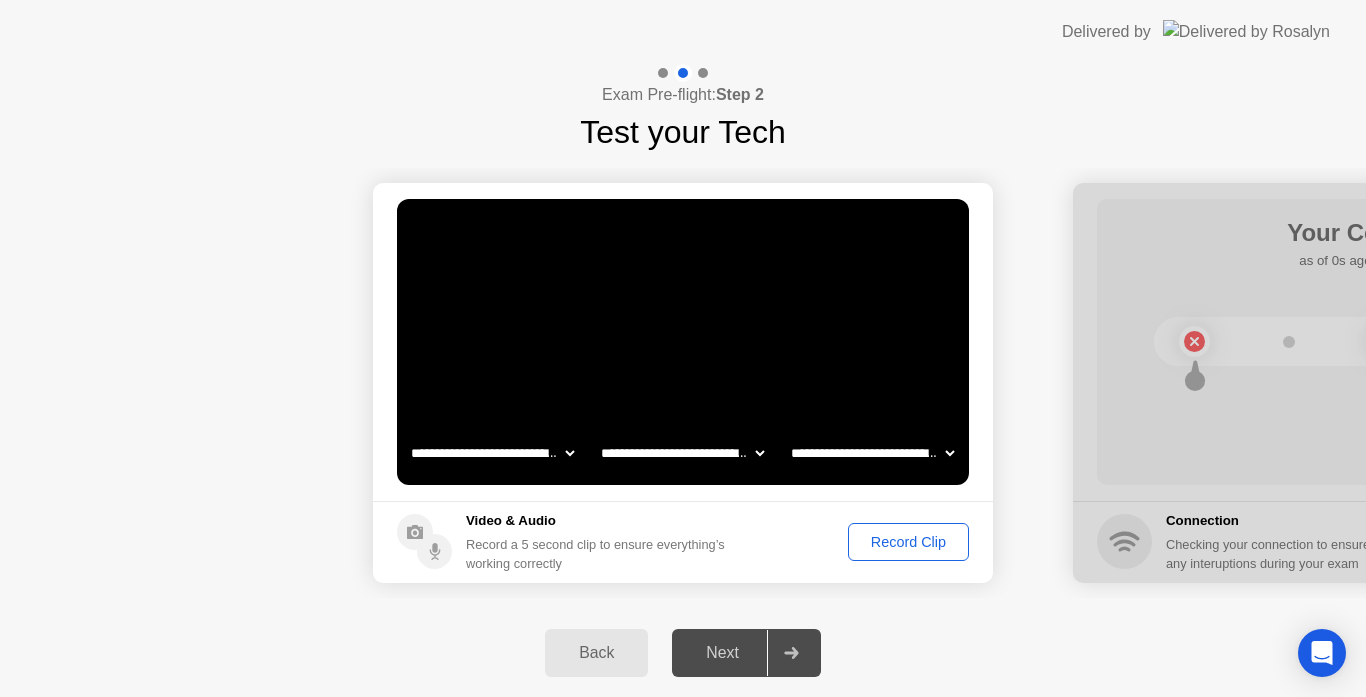 click on "Record Clip" 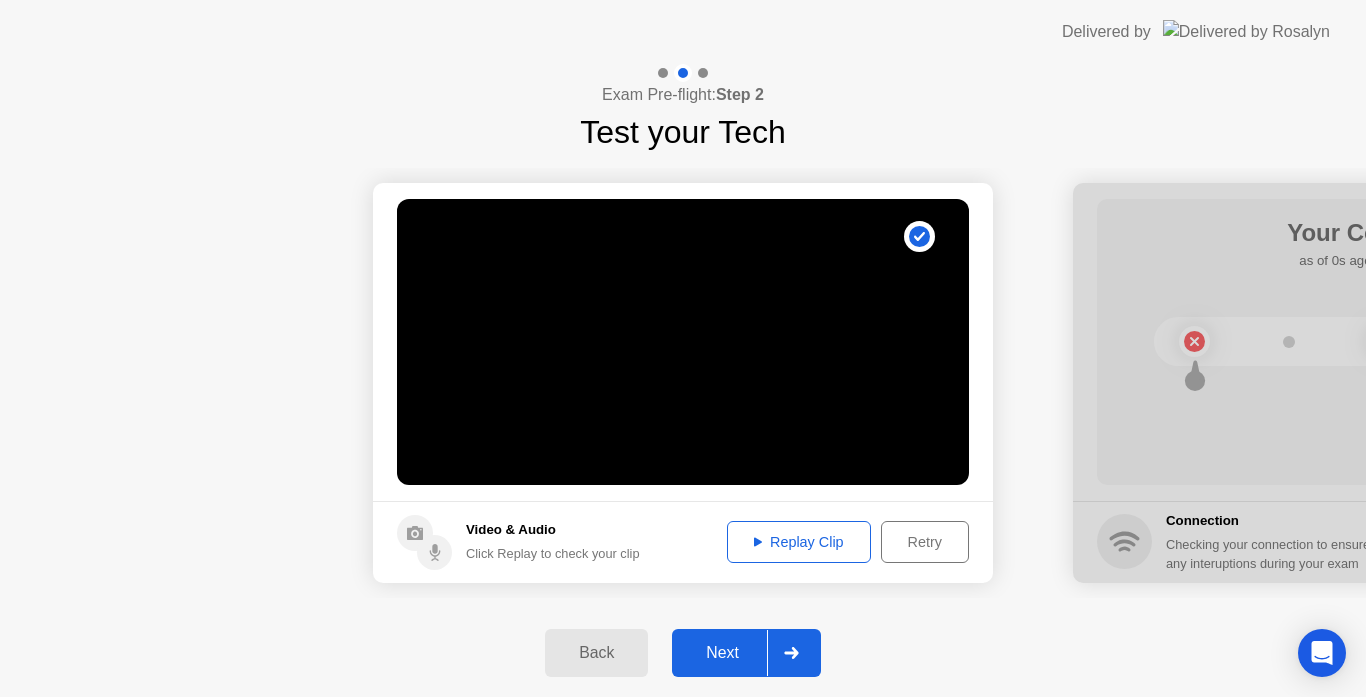 click on "Retry" 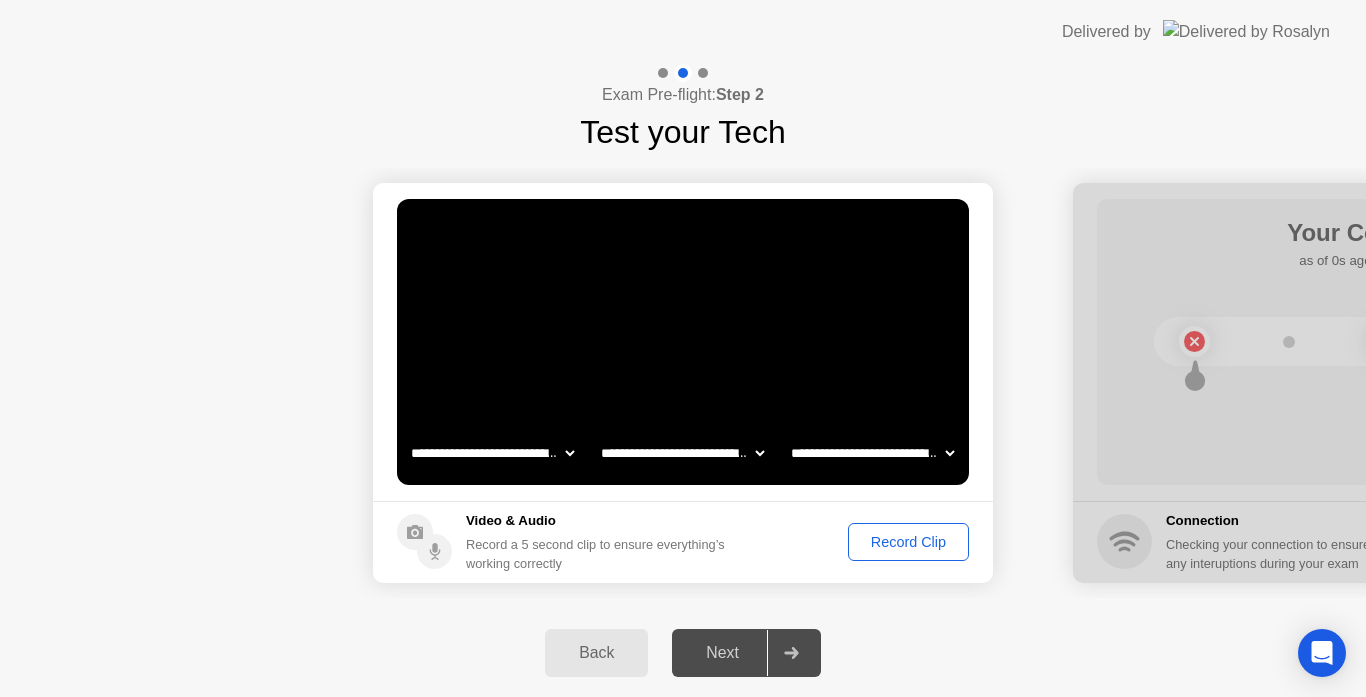 click on "Record Clip" 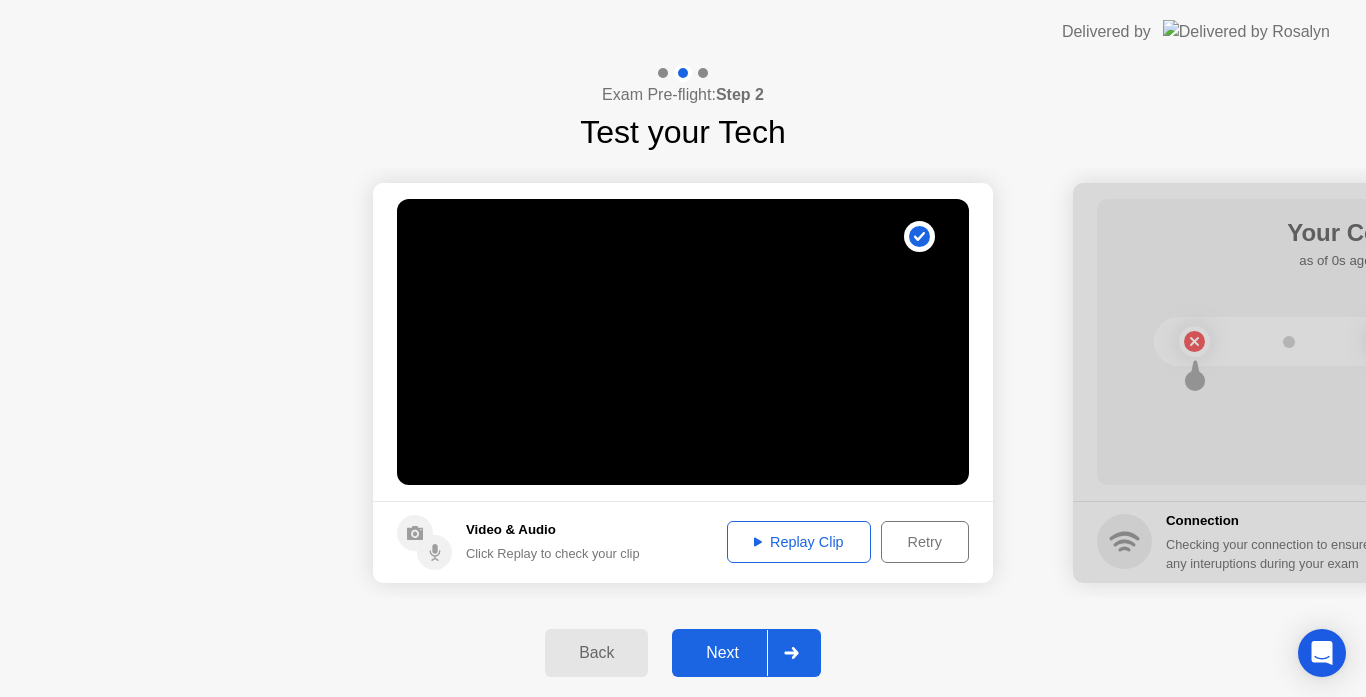 click on "Video & Audio Click Replay to check your clip  Replay Clip  Retry" 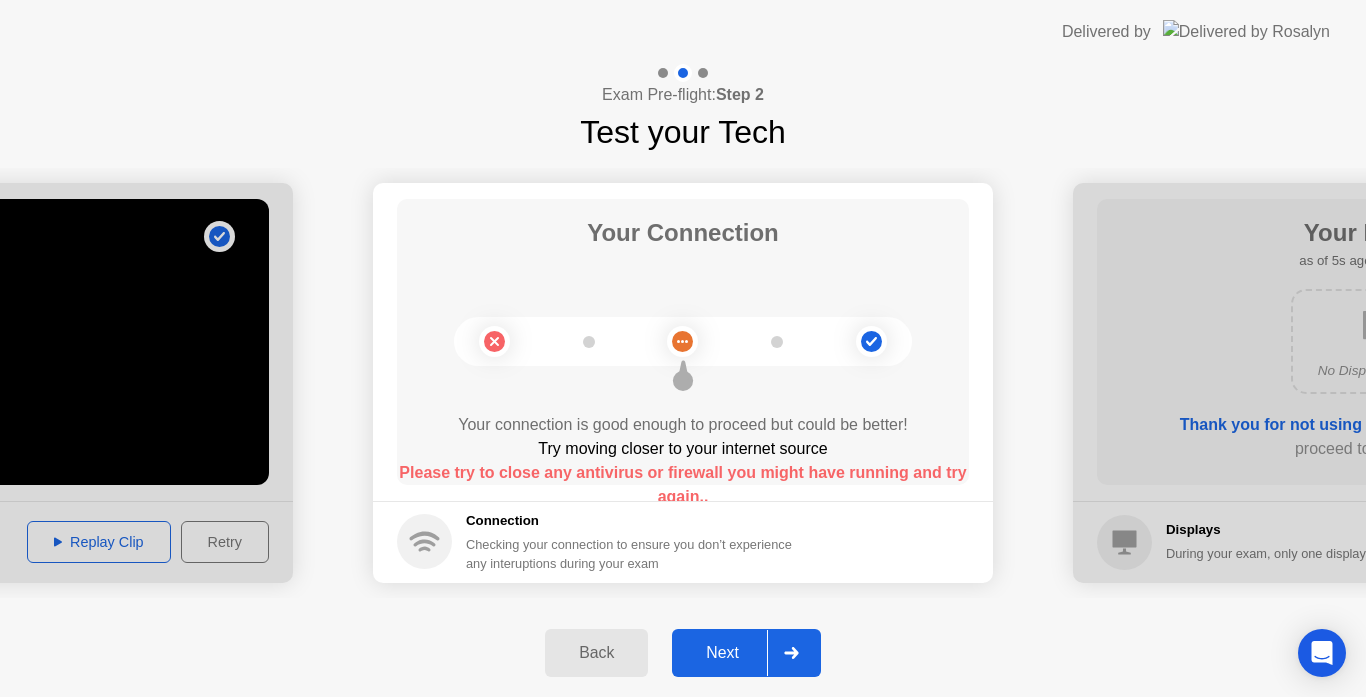 click on "Next" 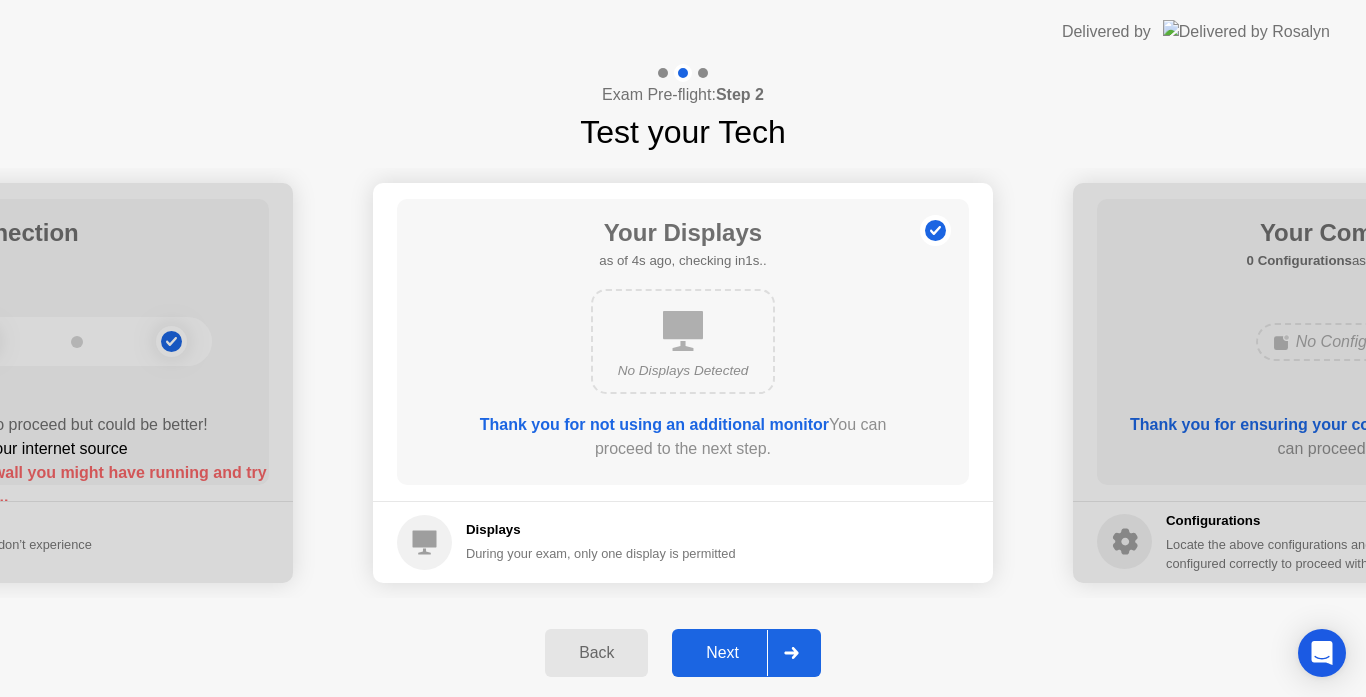 click on "Next" 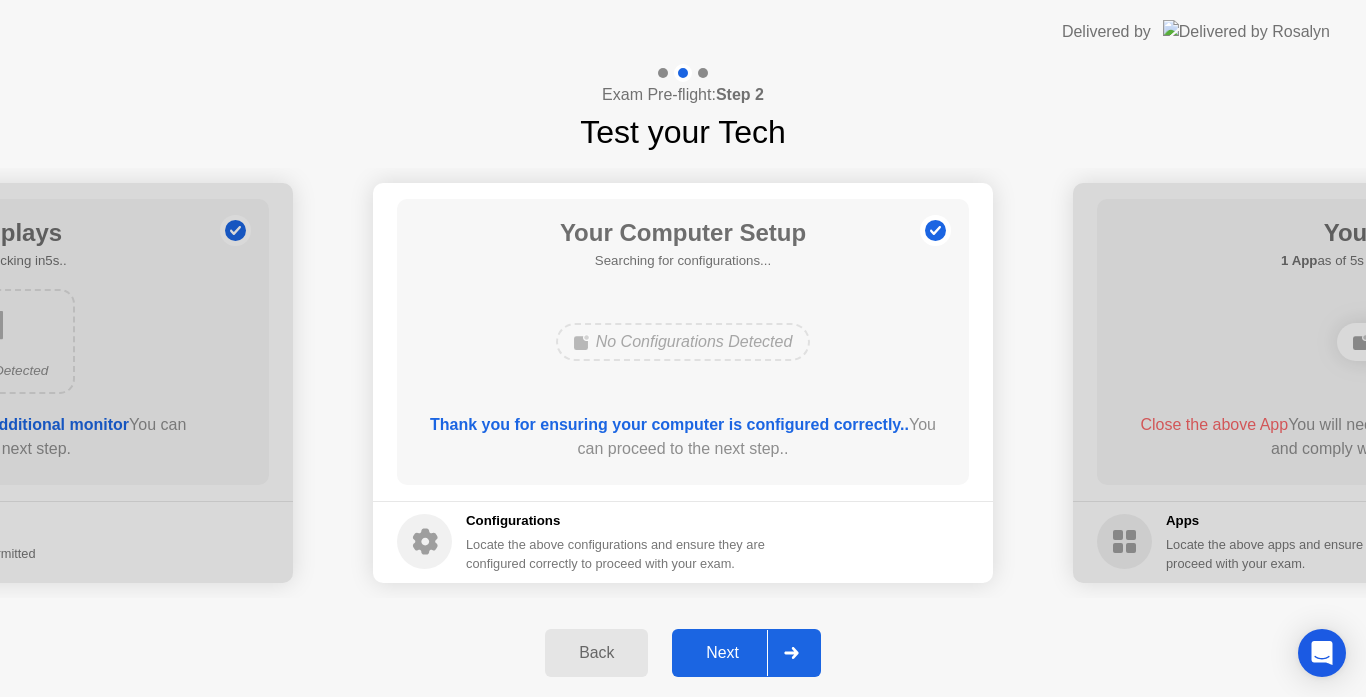 click on "Next" 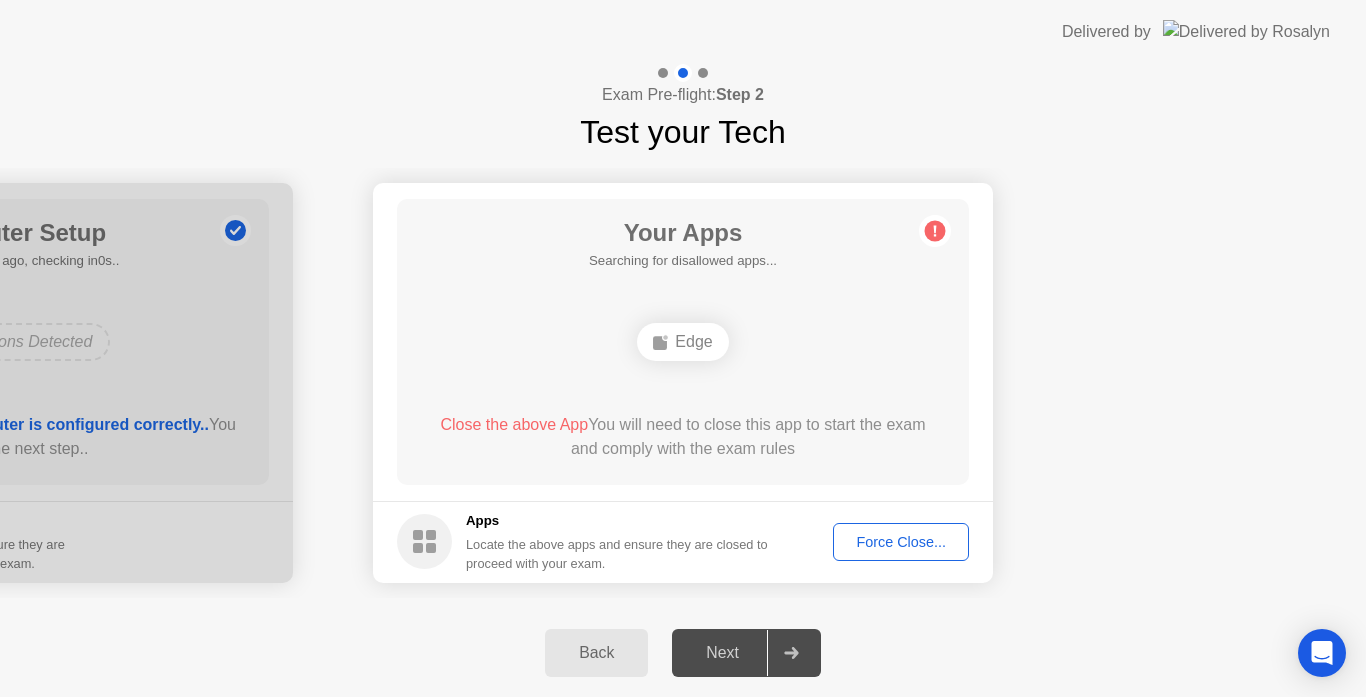 click on "Next" 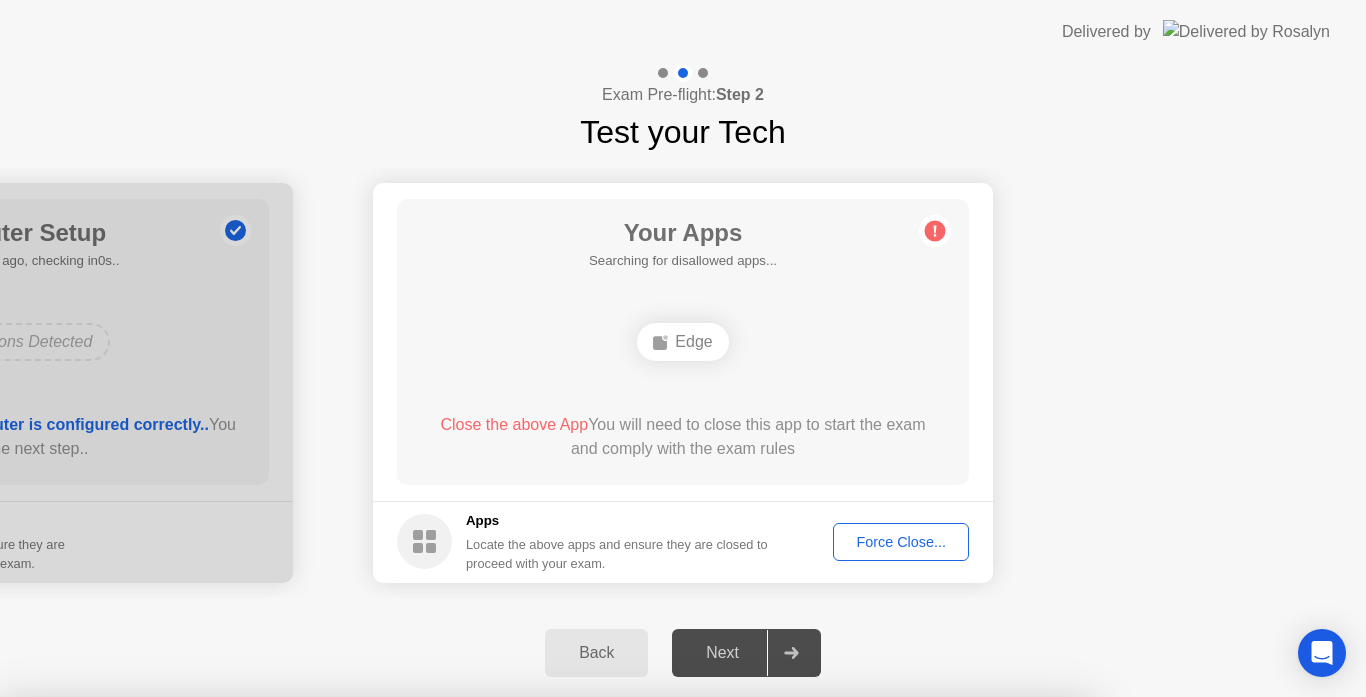 click on "No" at bounding box center (594, 810) 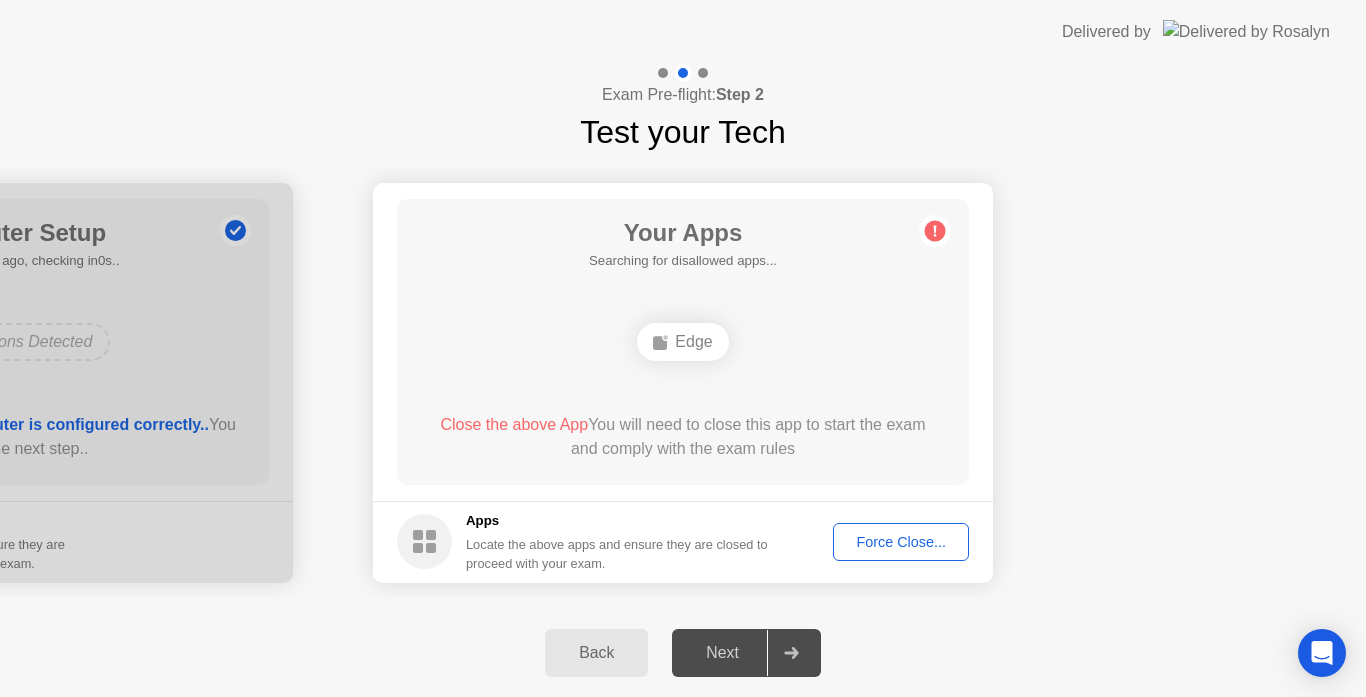 click on "Force Close..." 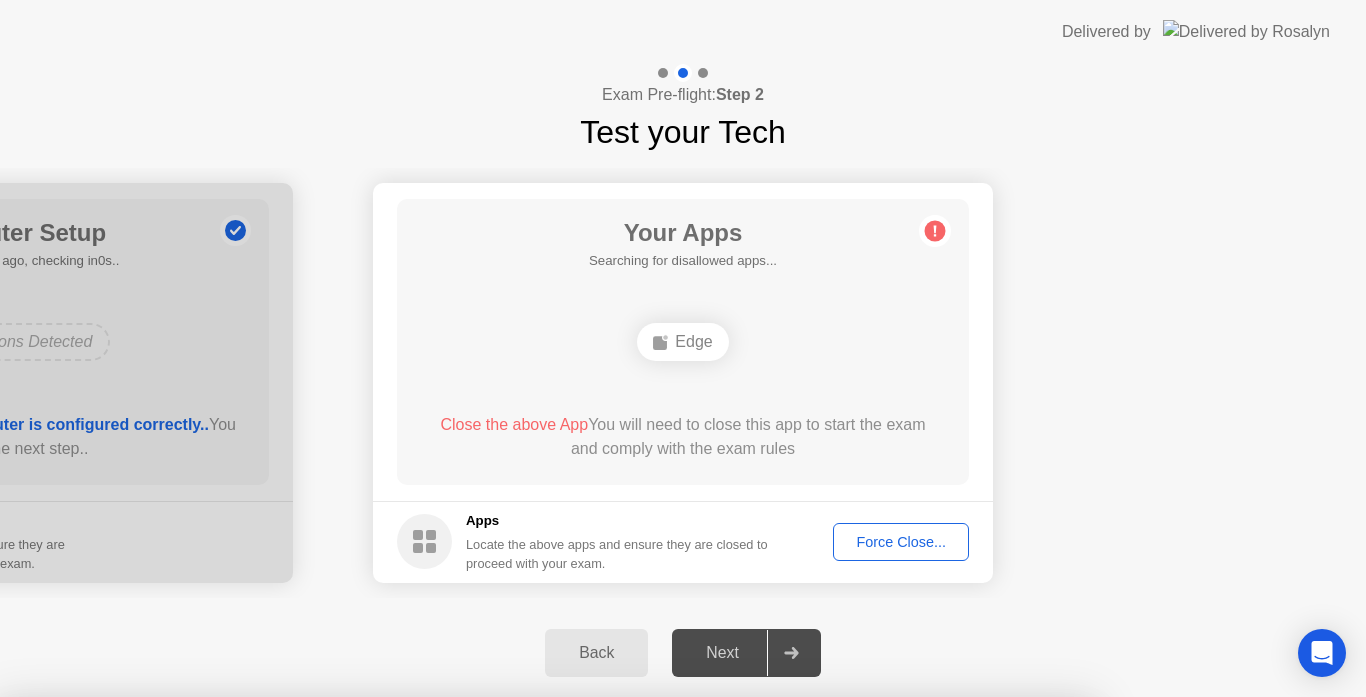 click on "Confirm" at bounding box center (613, 973) 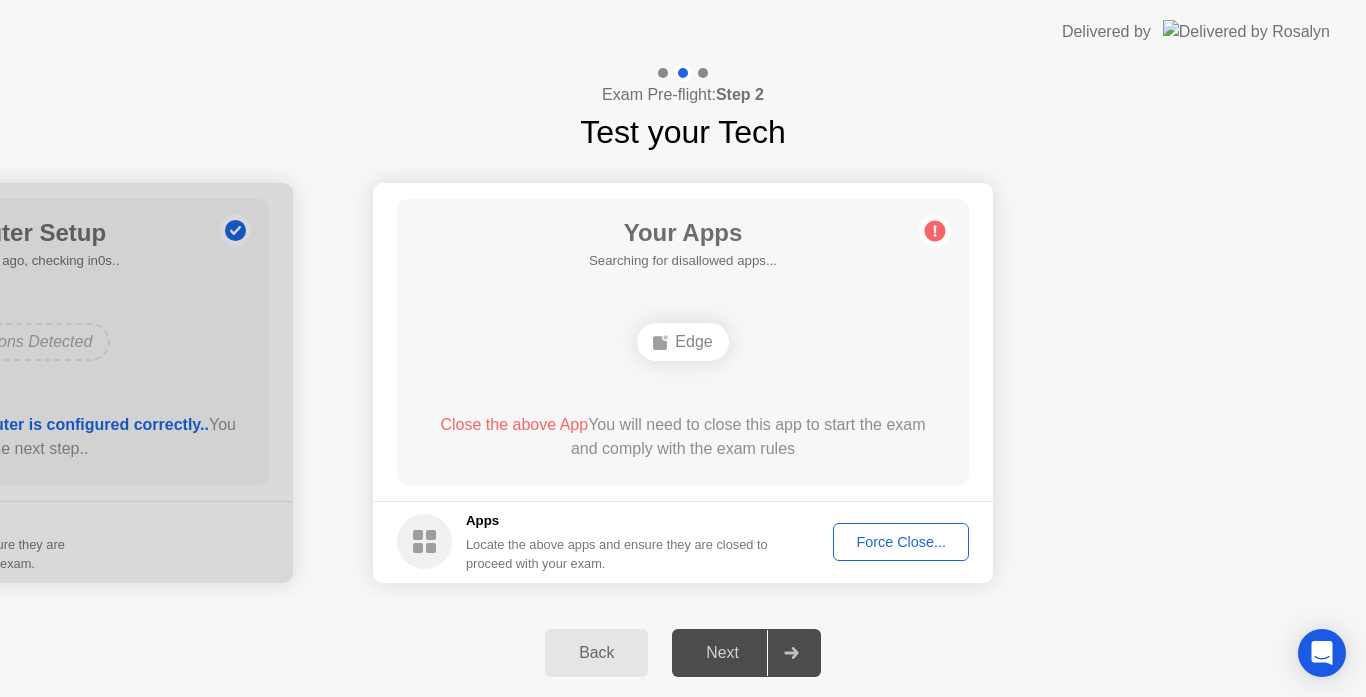 click on "Next" 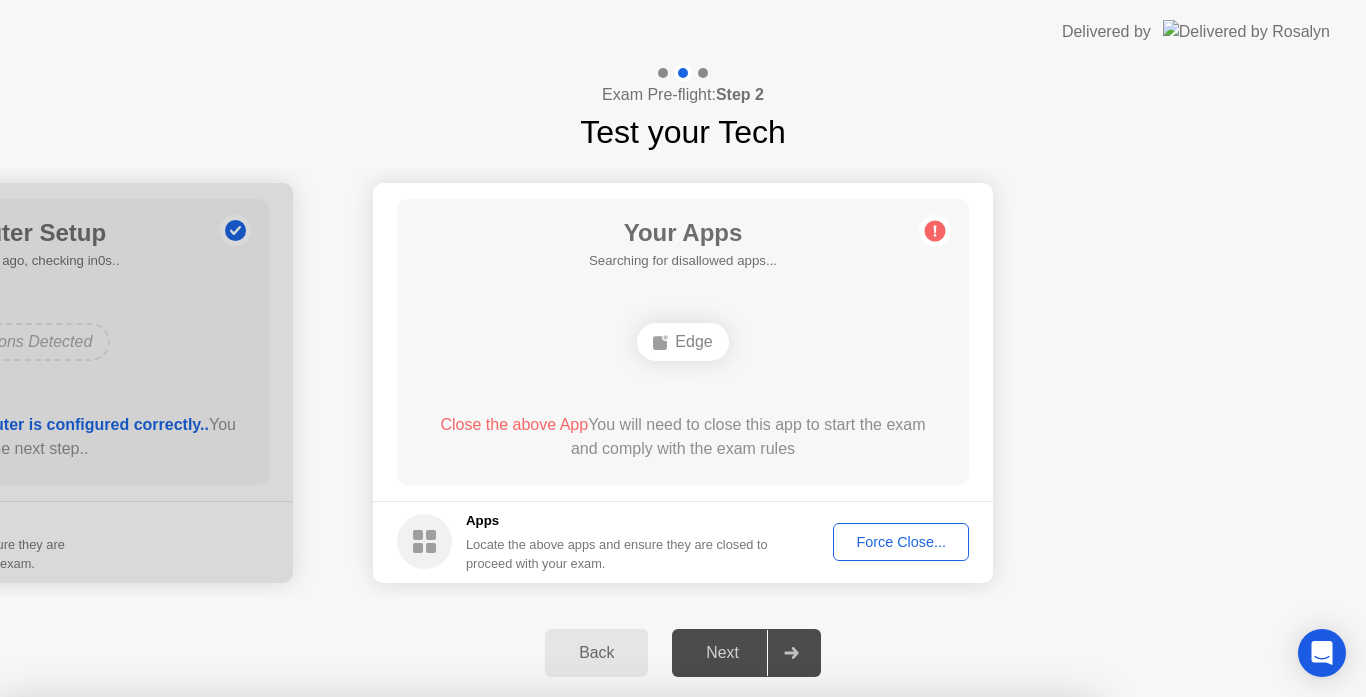 click on "Confirm" at bounding box center (613, 973) 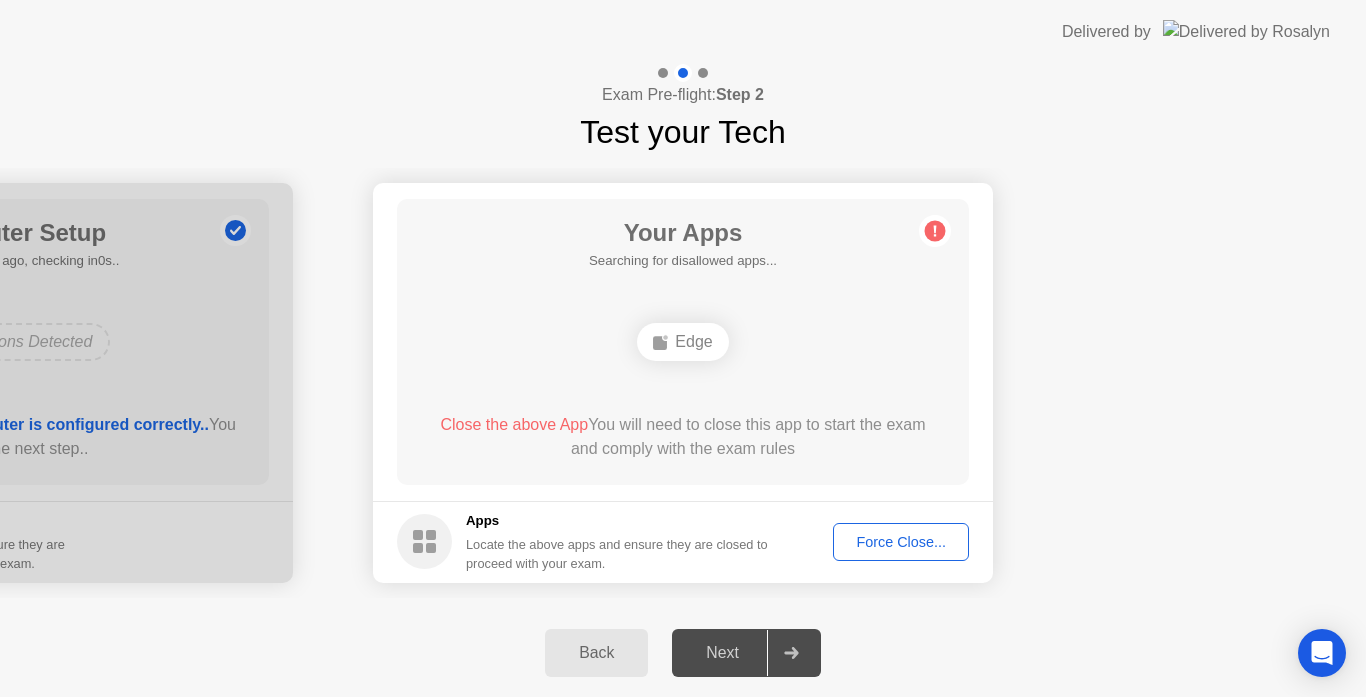 click 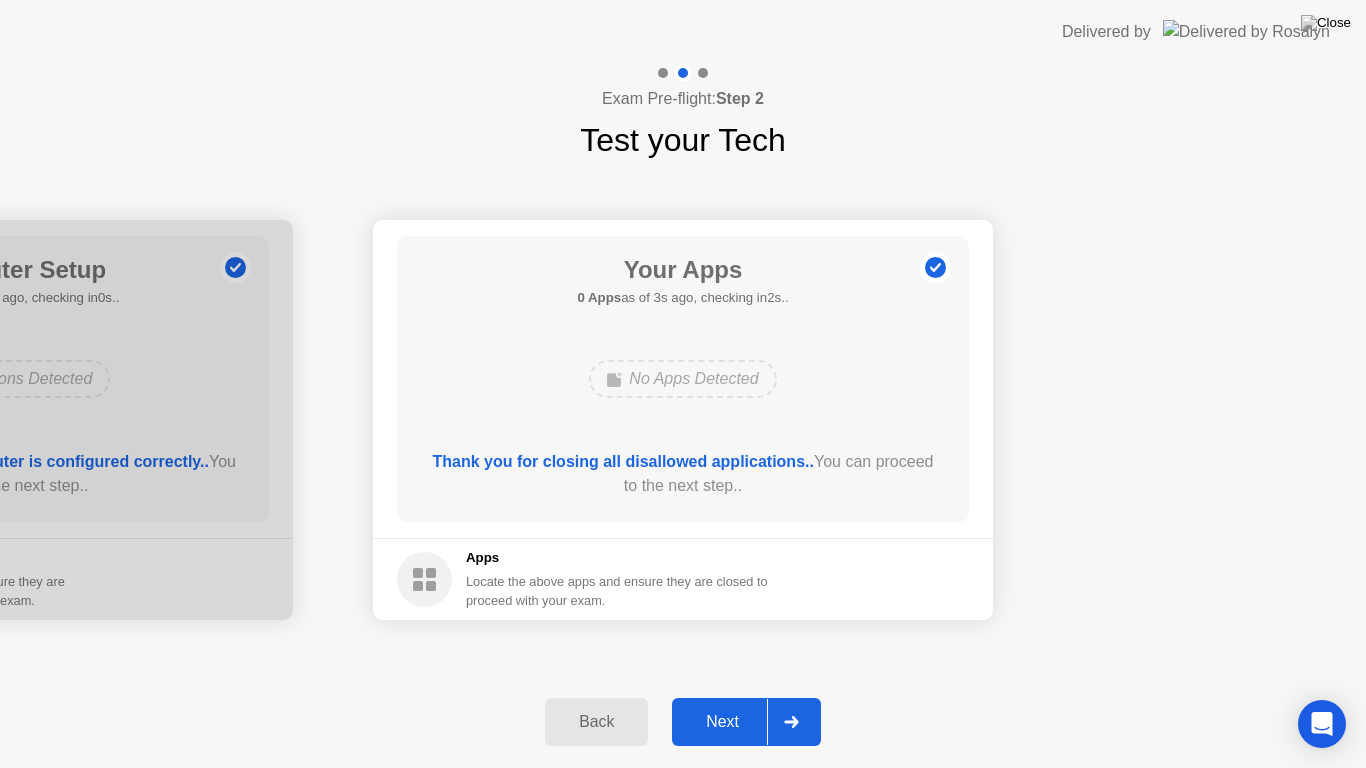click on "Next" 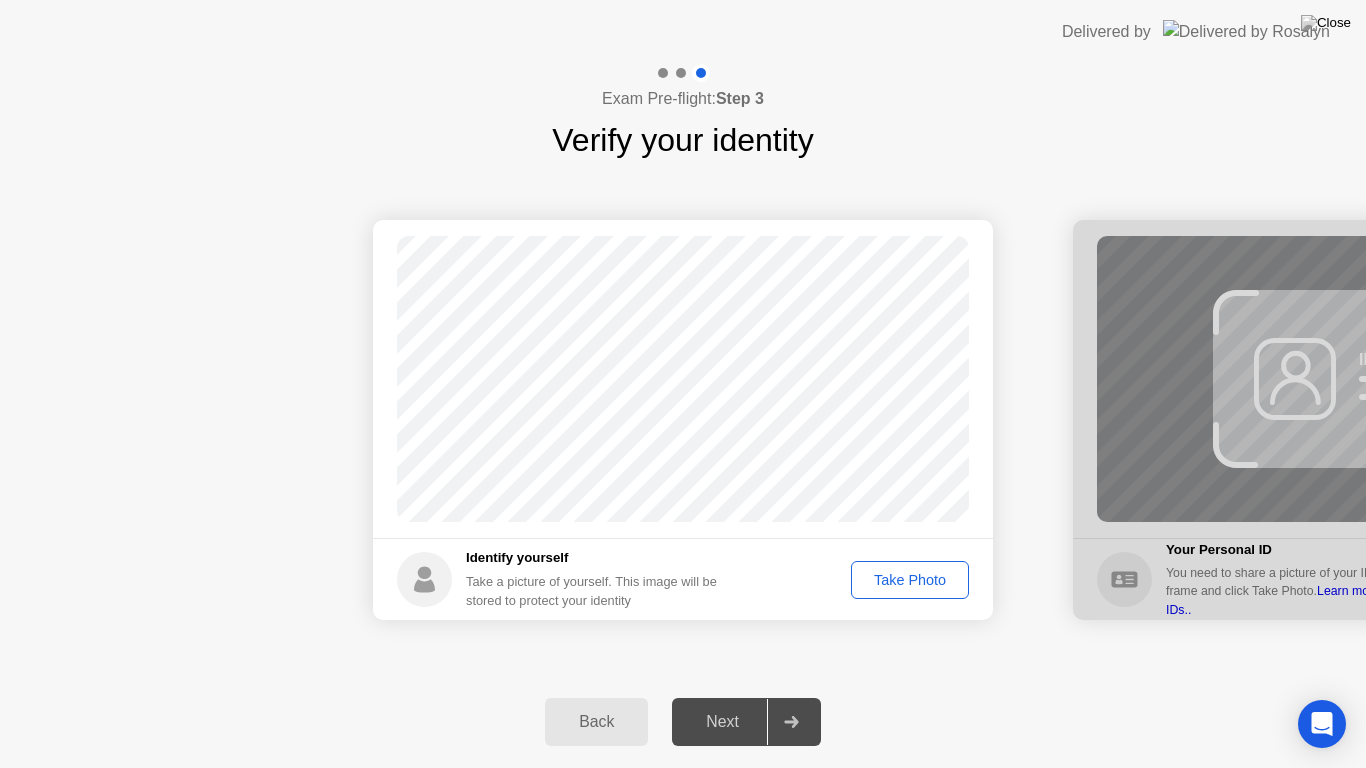 click on "Take Photo" 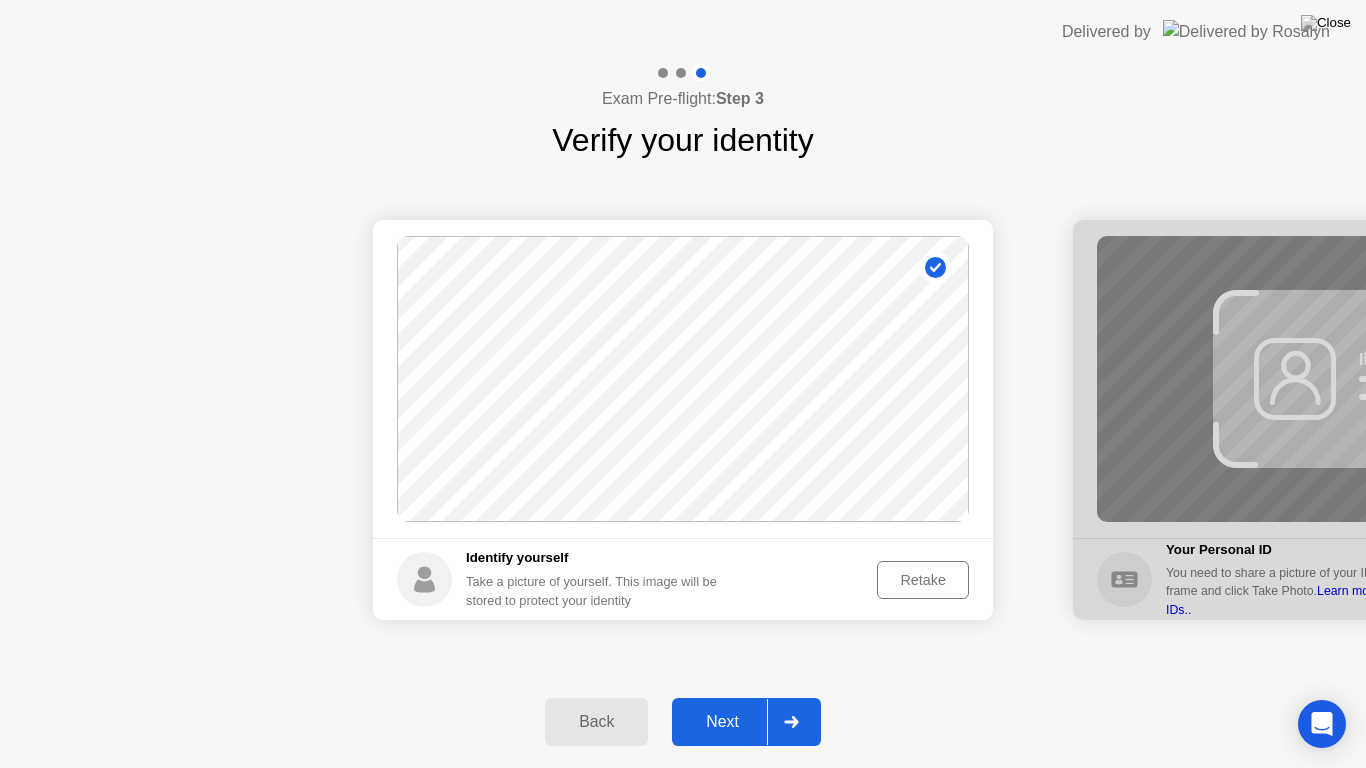 click on "Next" 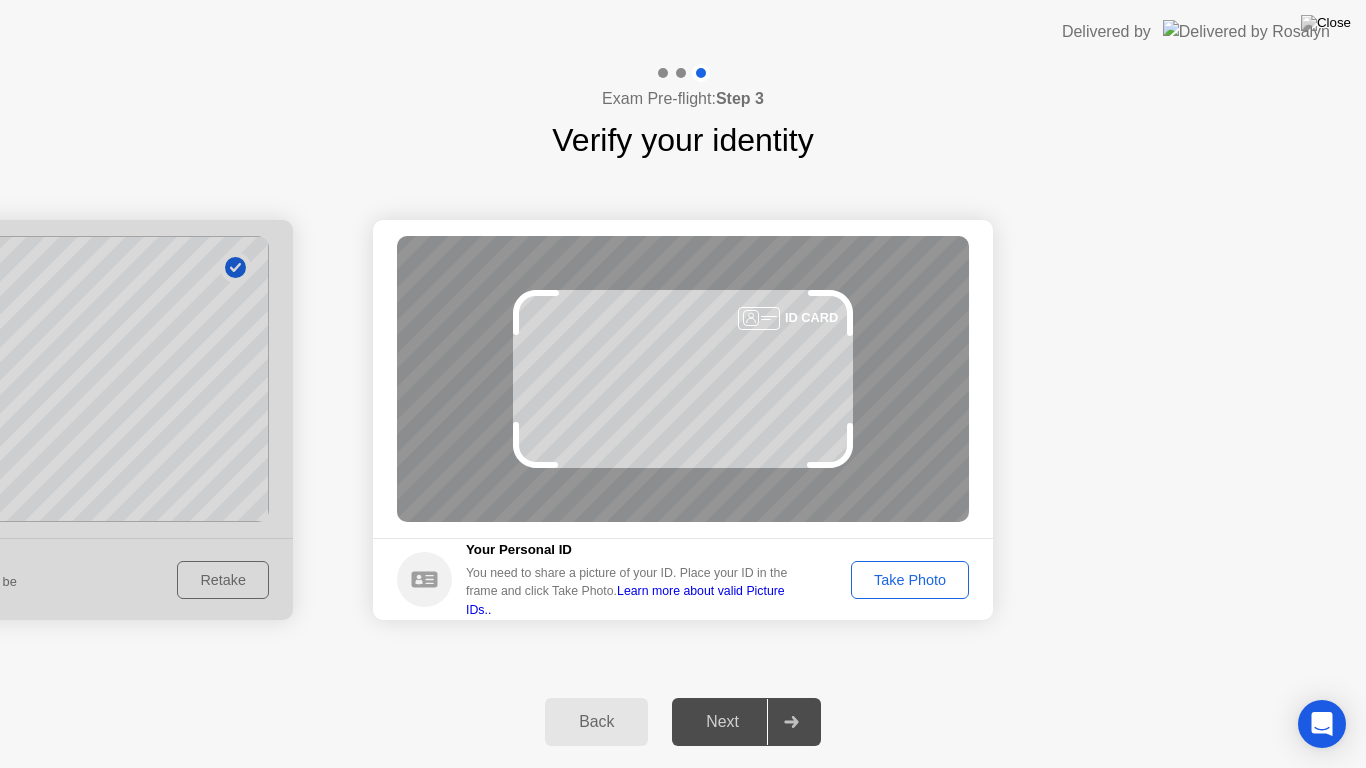 click on "Take Photo" 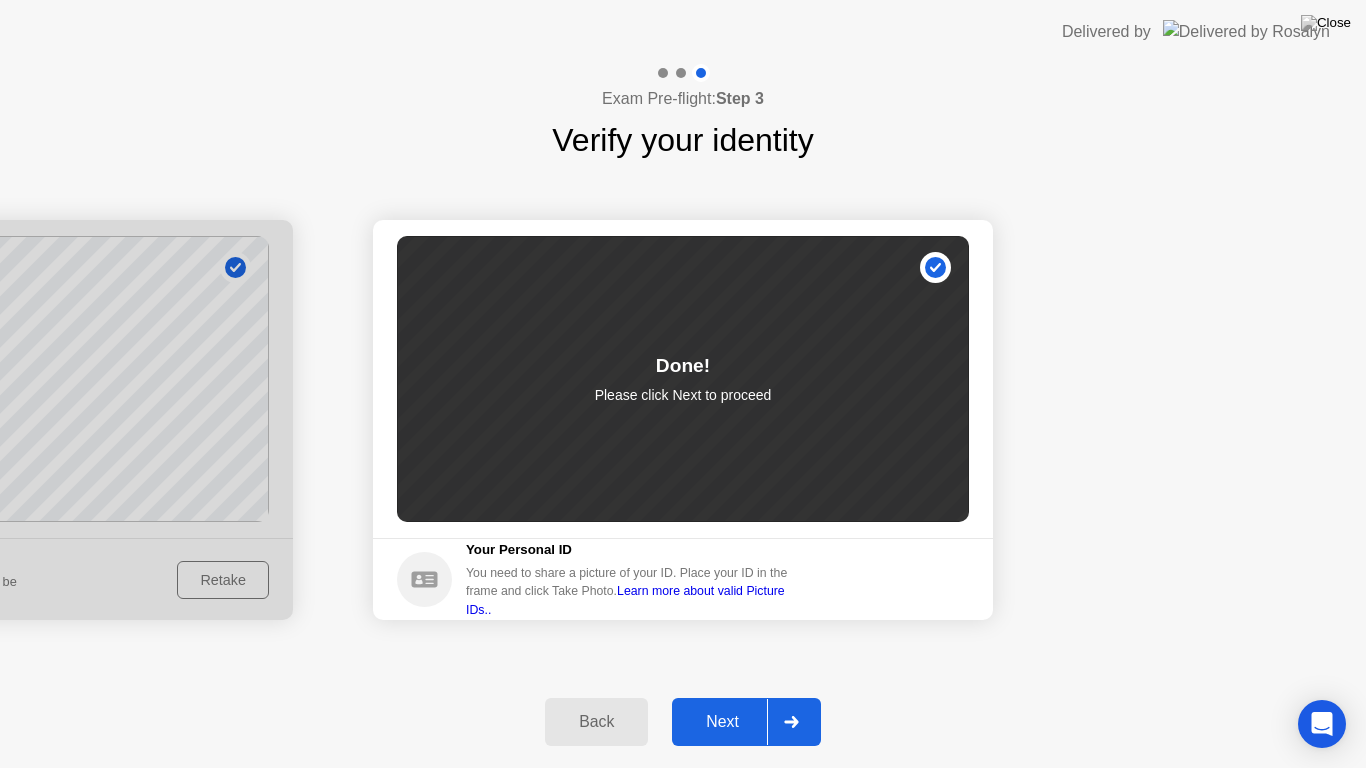click on "Next" 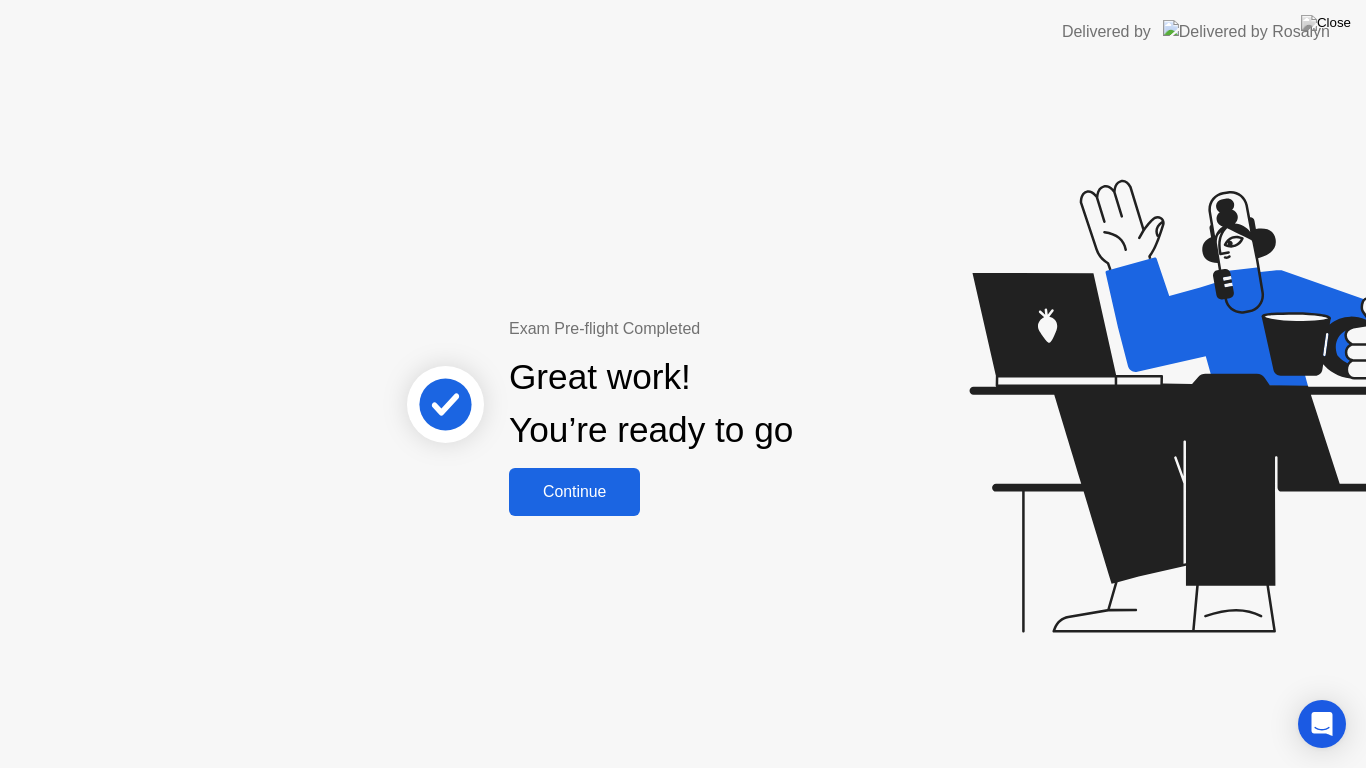 click on "Continue" 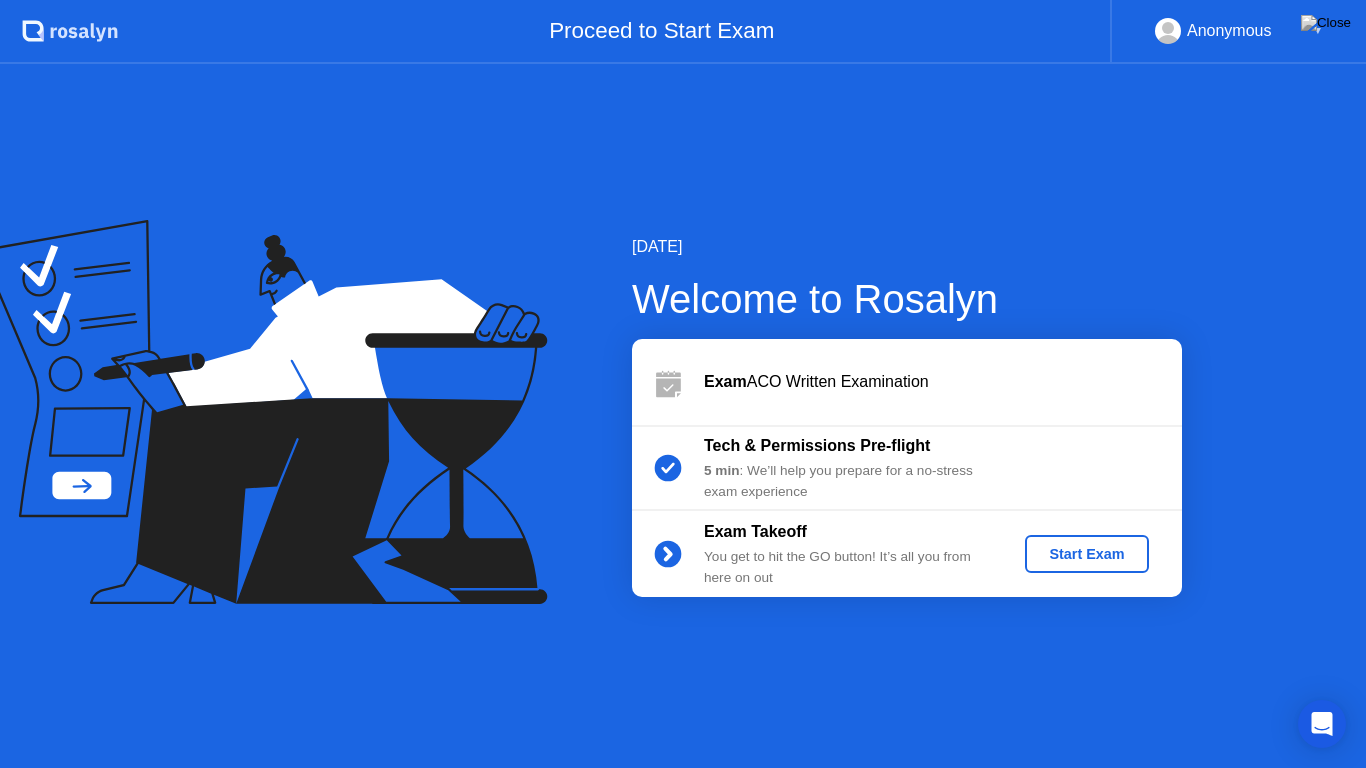 click on "Start Exam" 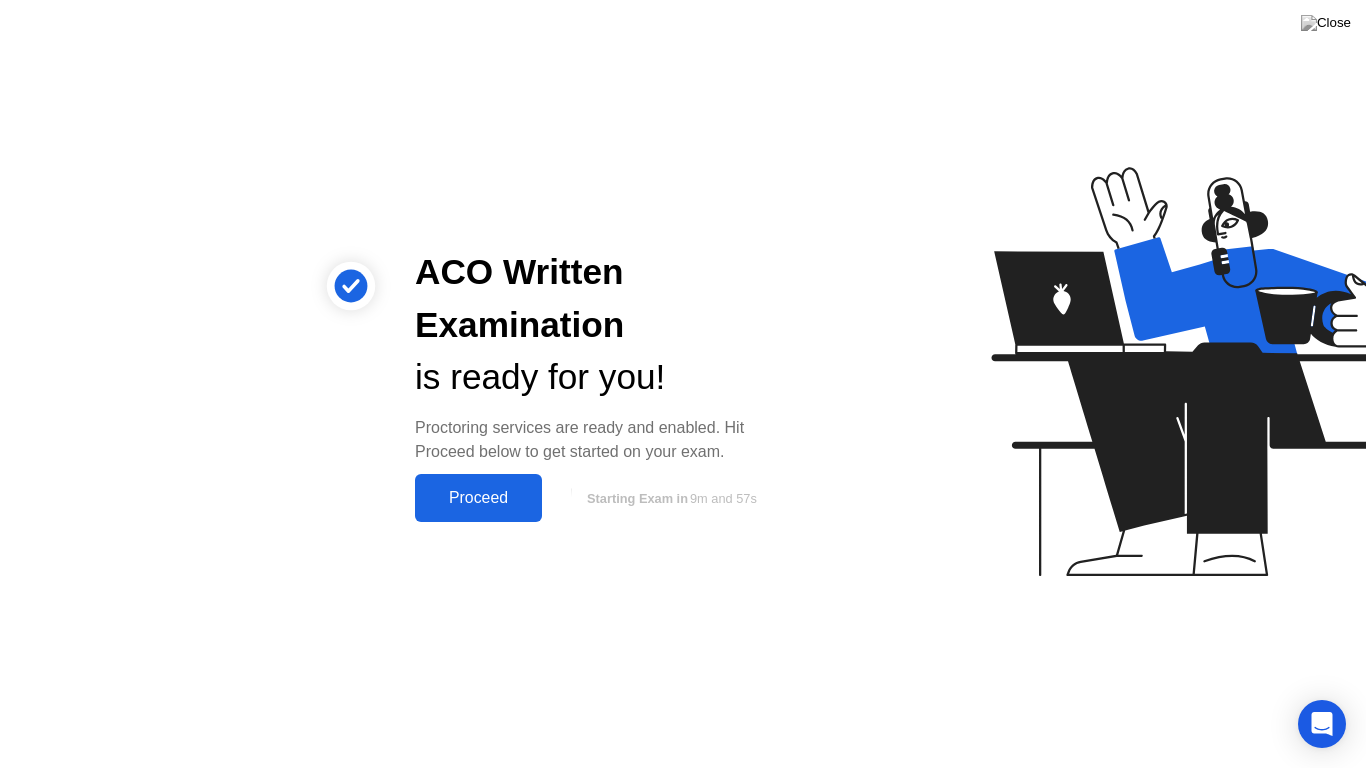 click on "Proceed" 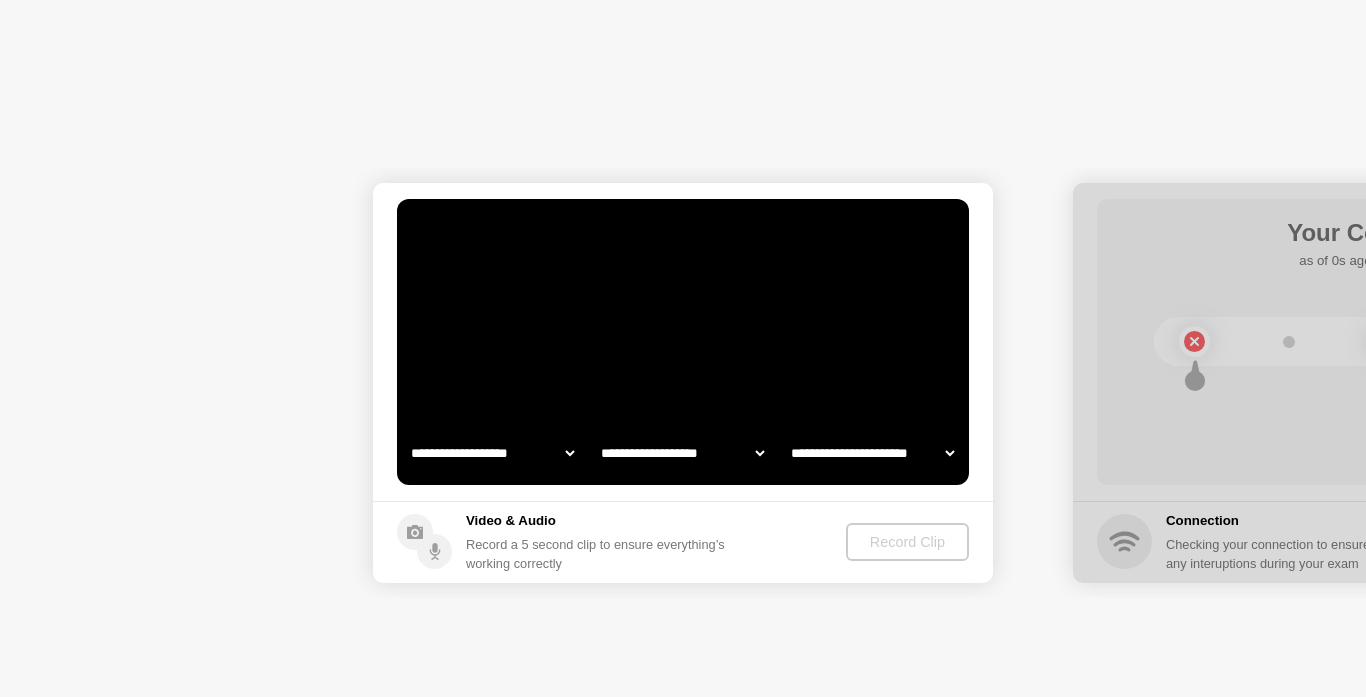 select on "**********" 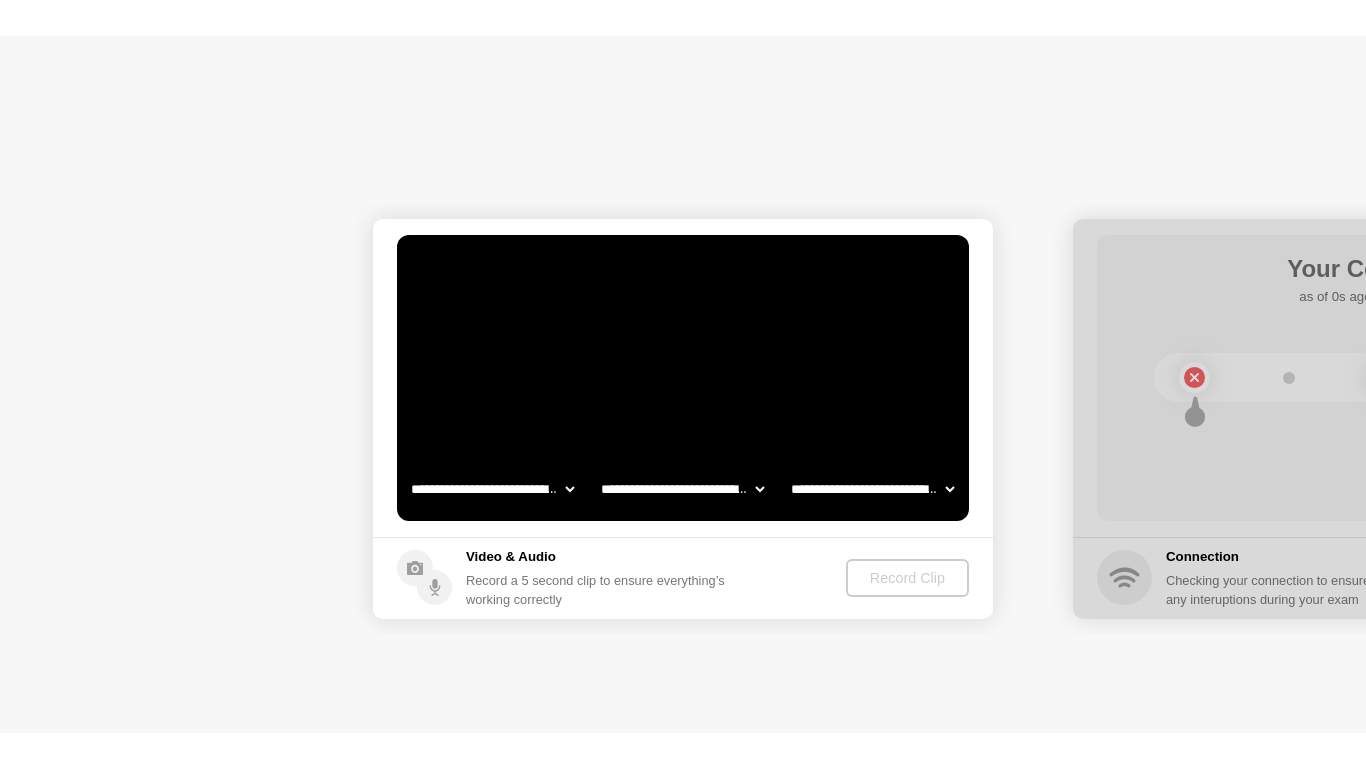 scroll, scrollTop: 0, scrollLeft: 0, axis: both 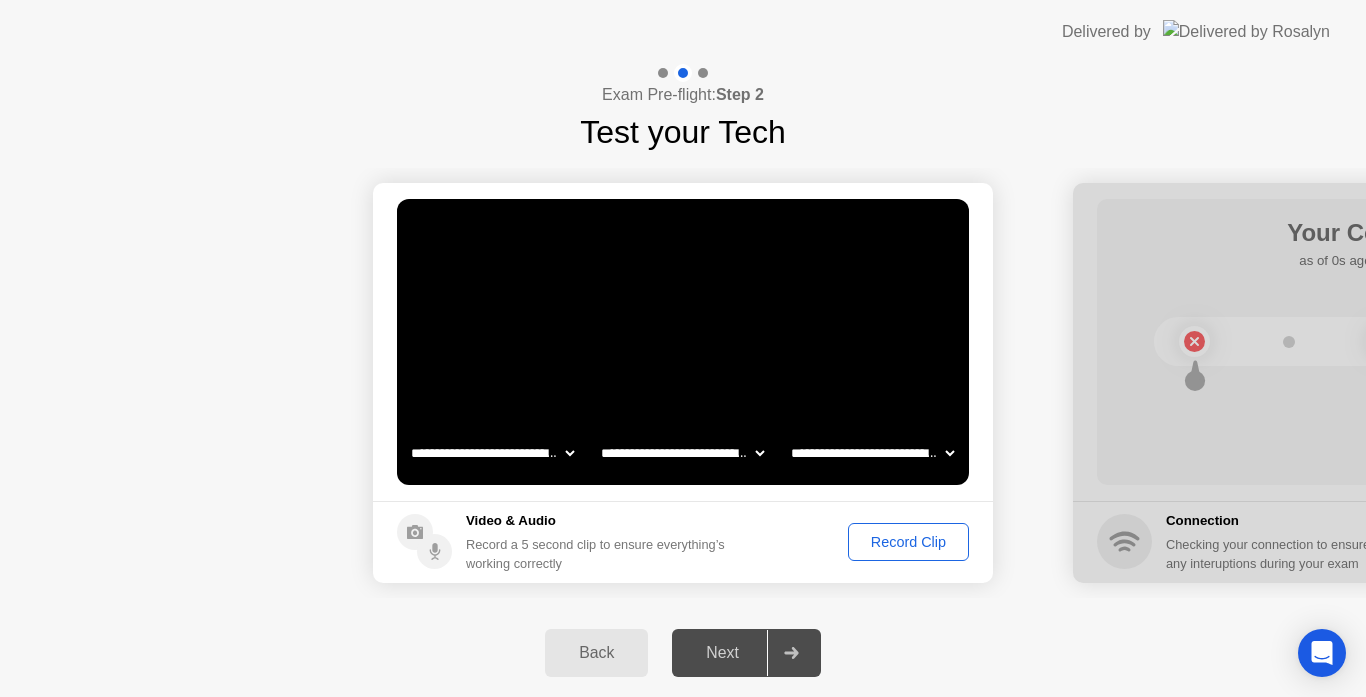 click on "Record Clip" 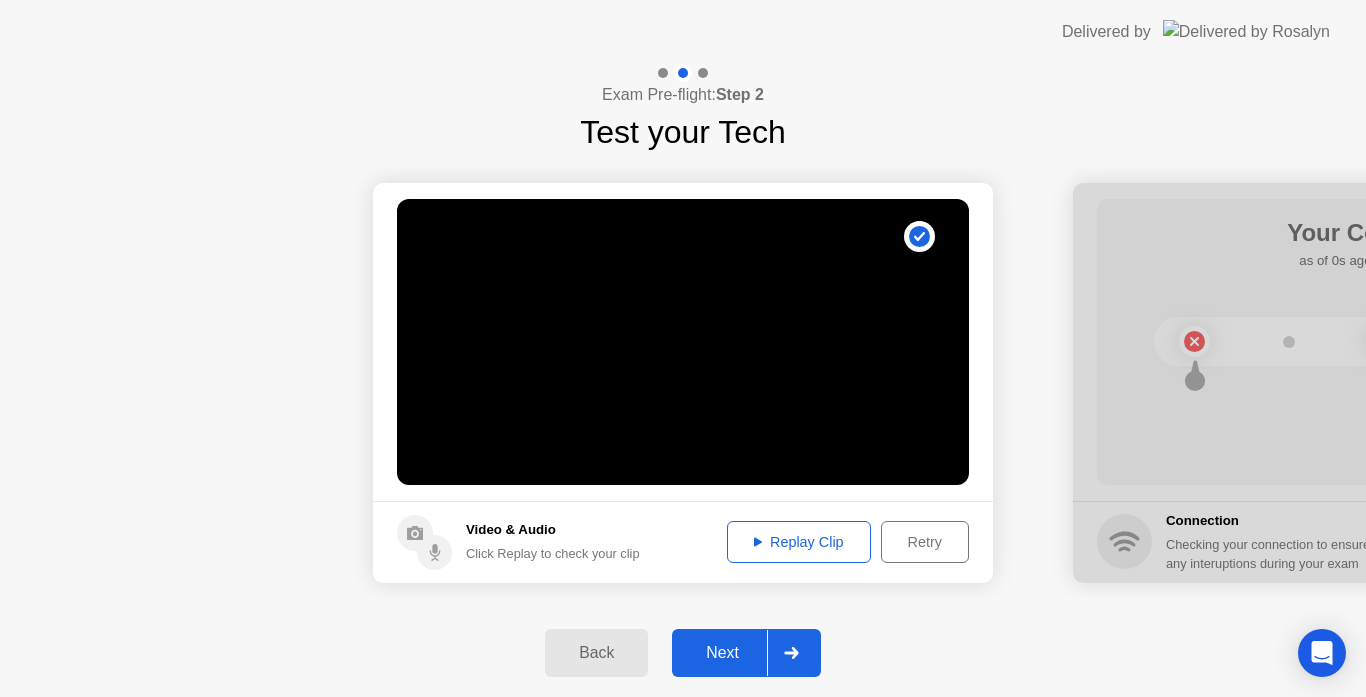 click on "Replay Clip" 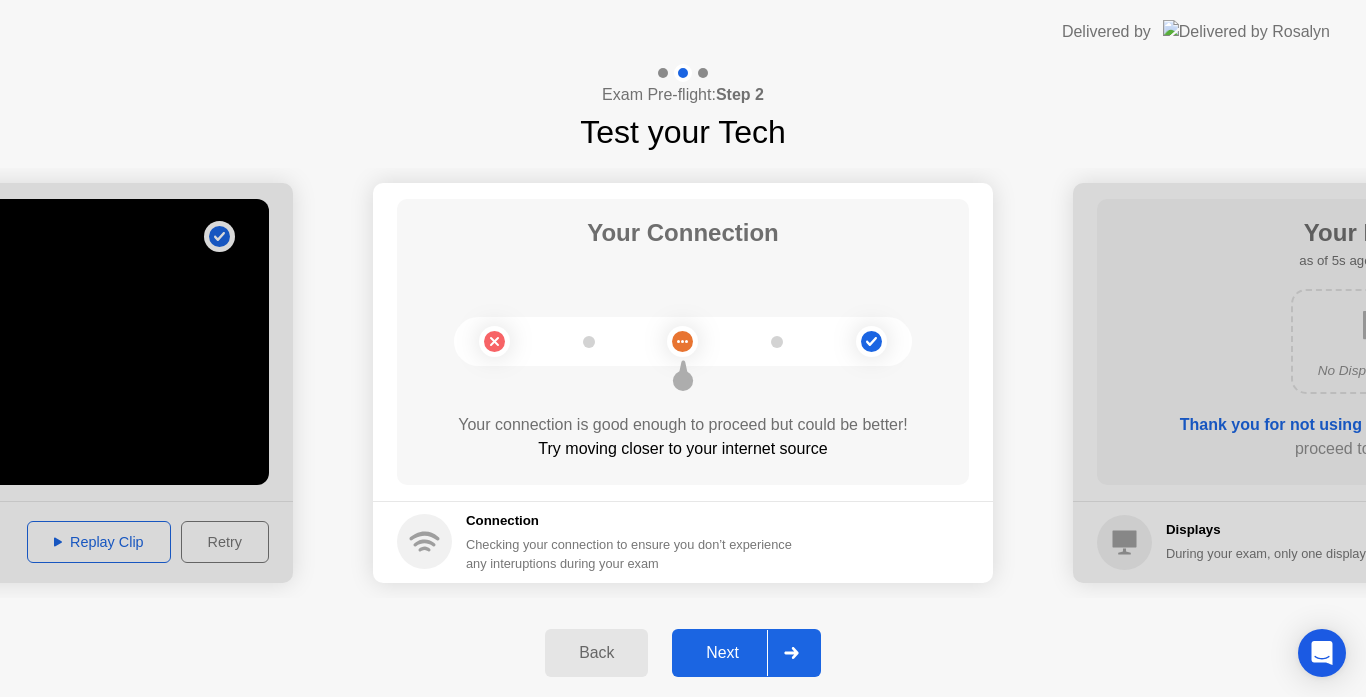 click on "Next" 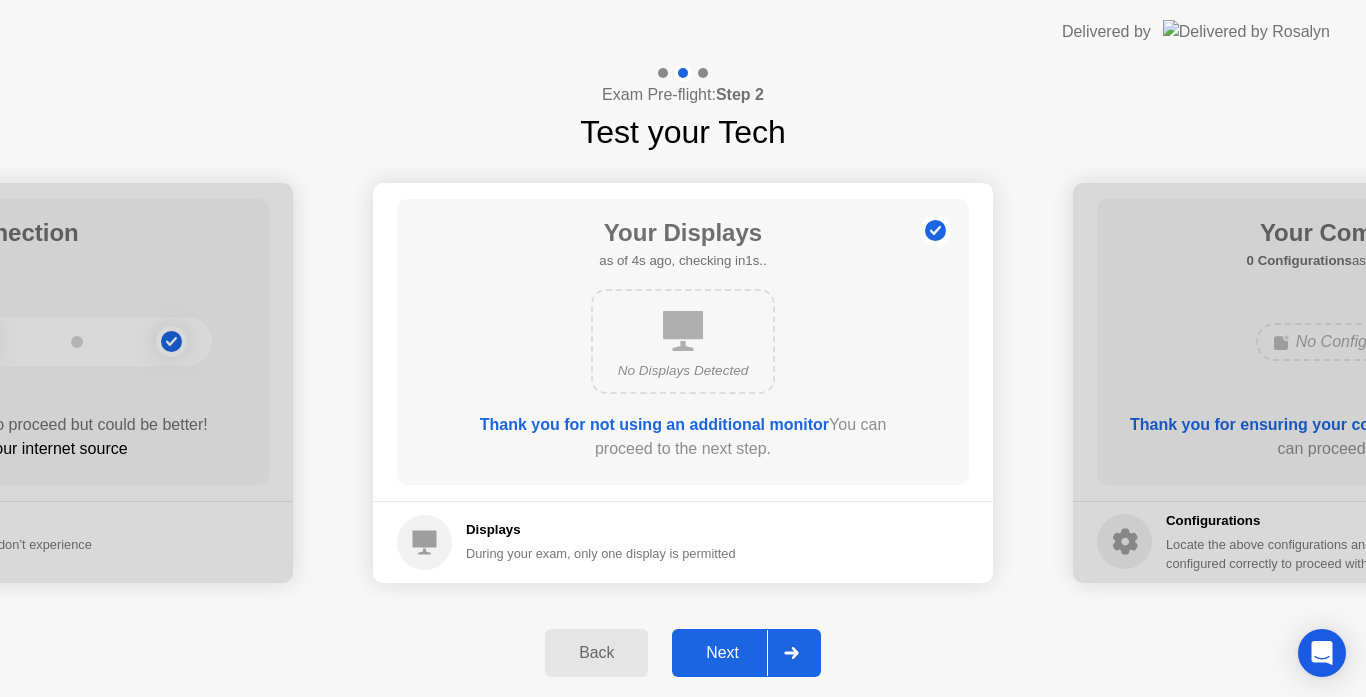 click on "Next" 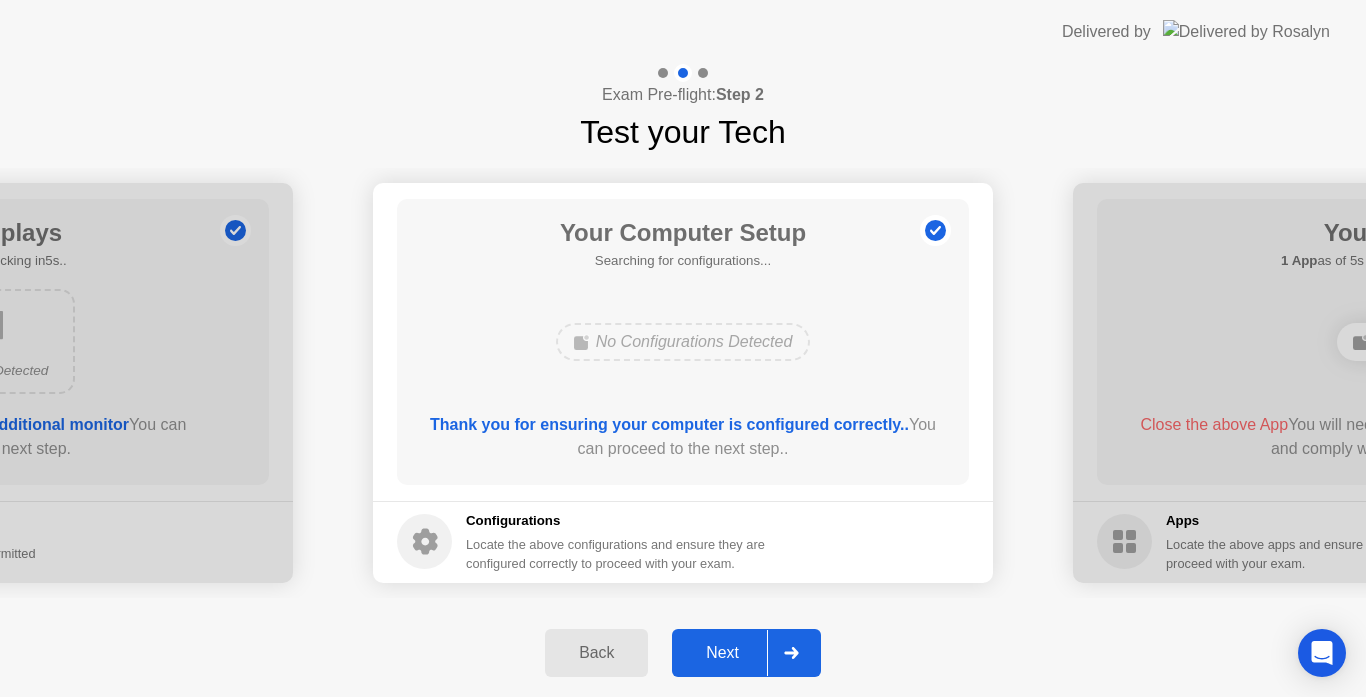 click on "Next" 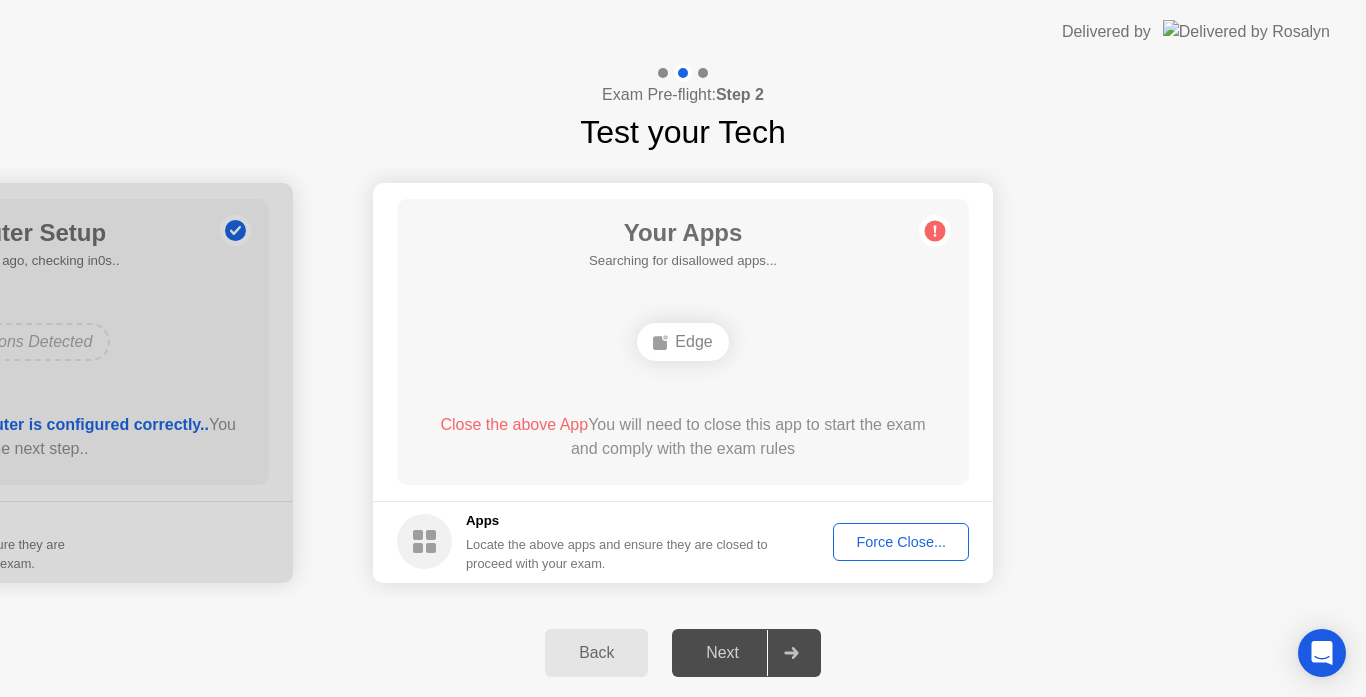 click on "Force Close..." 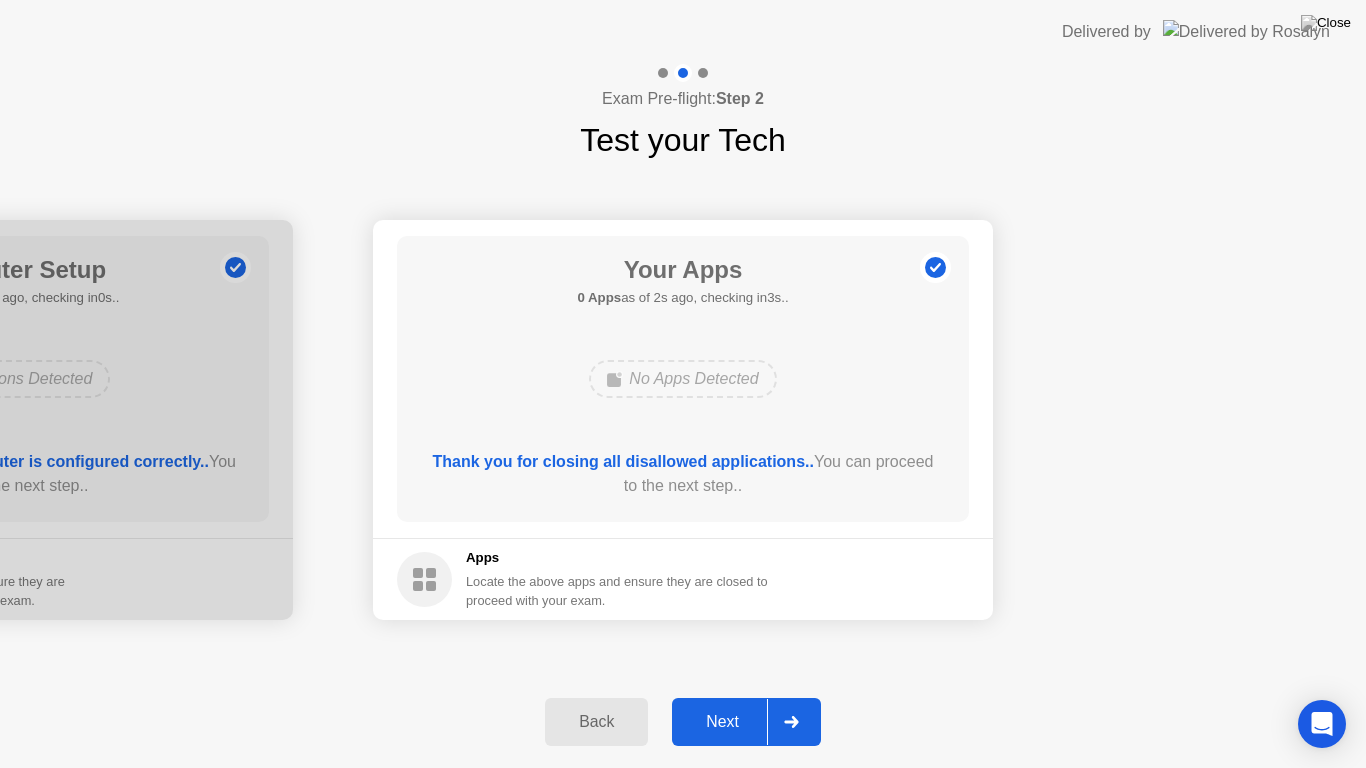click on "Next" 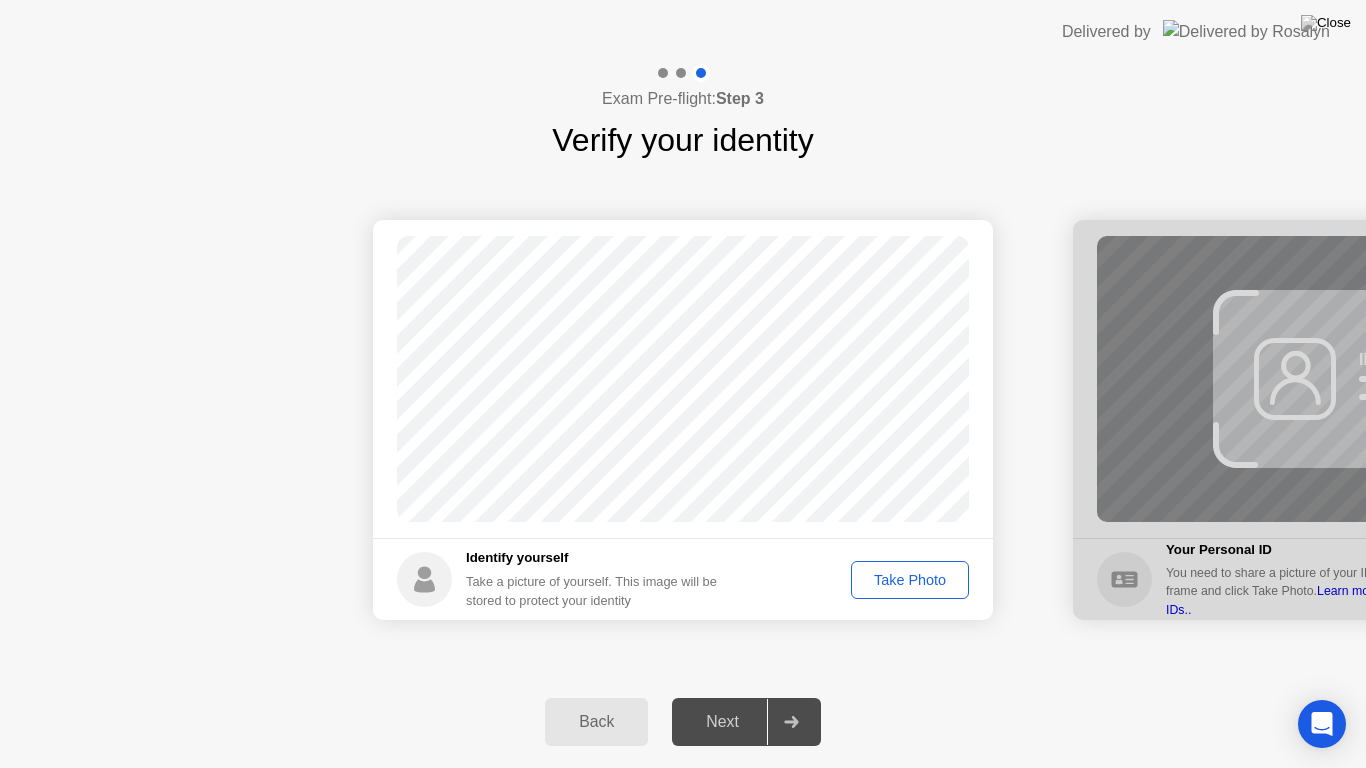 click on "Take Photo" 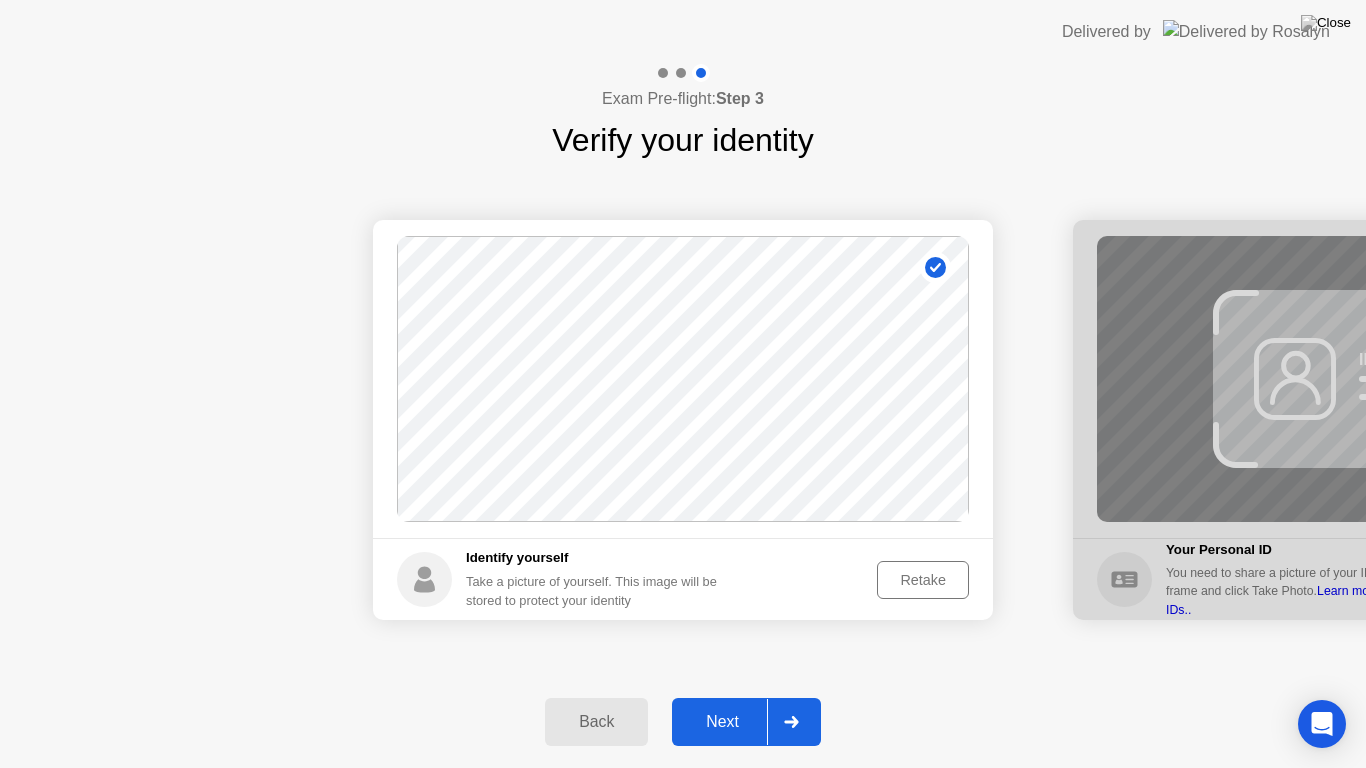 click on "Next" 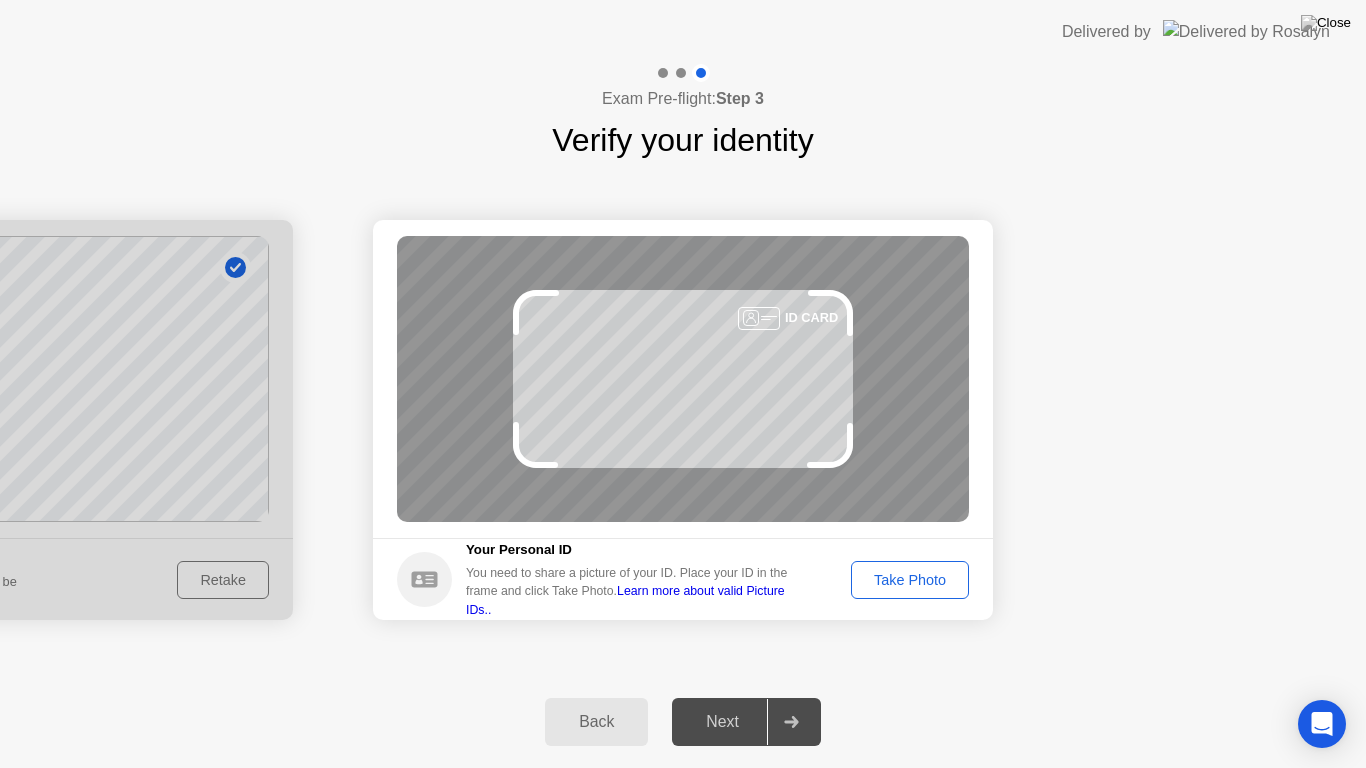 click on "Take Photo" 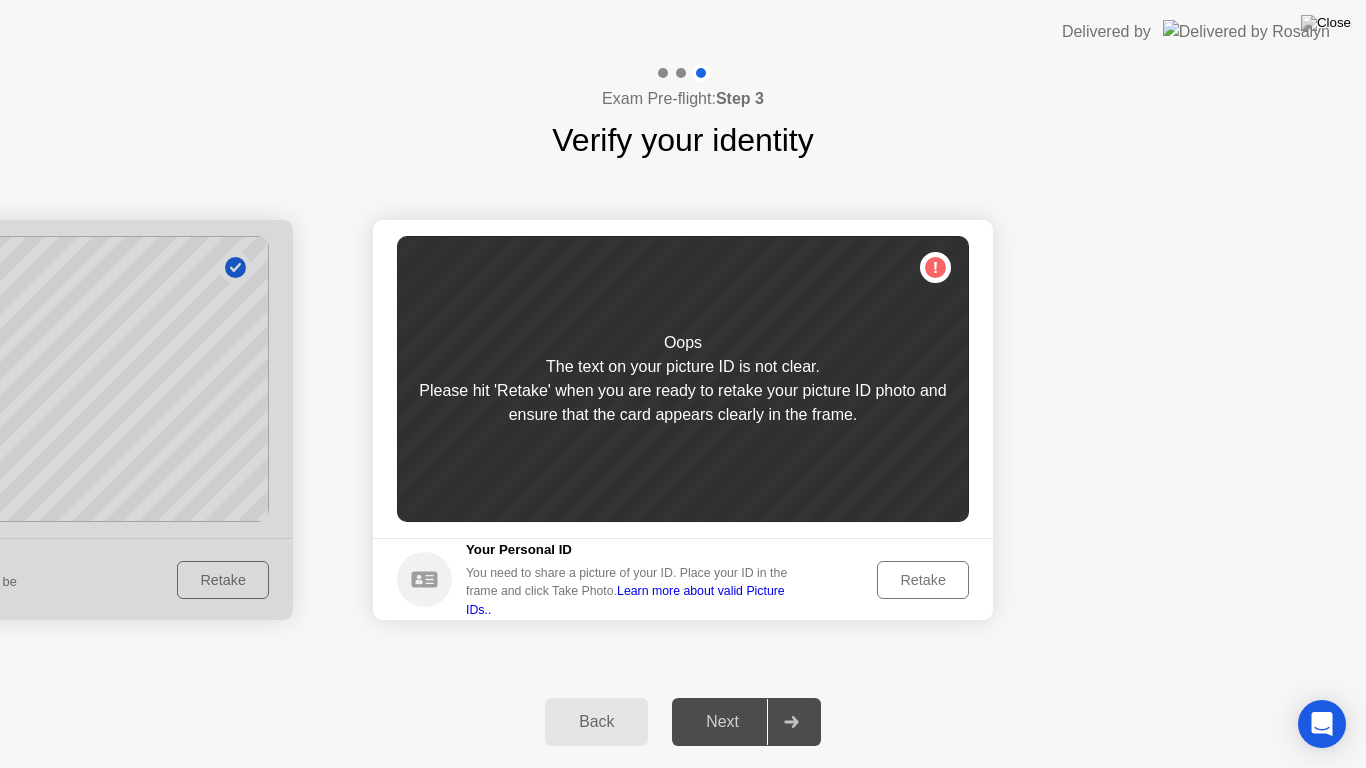 click on "Retake" 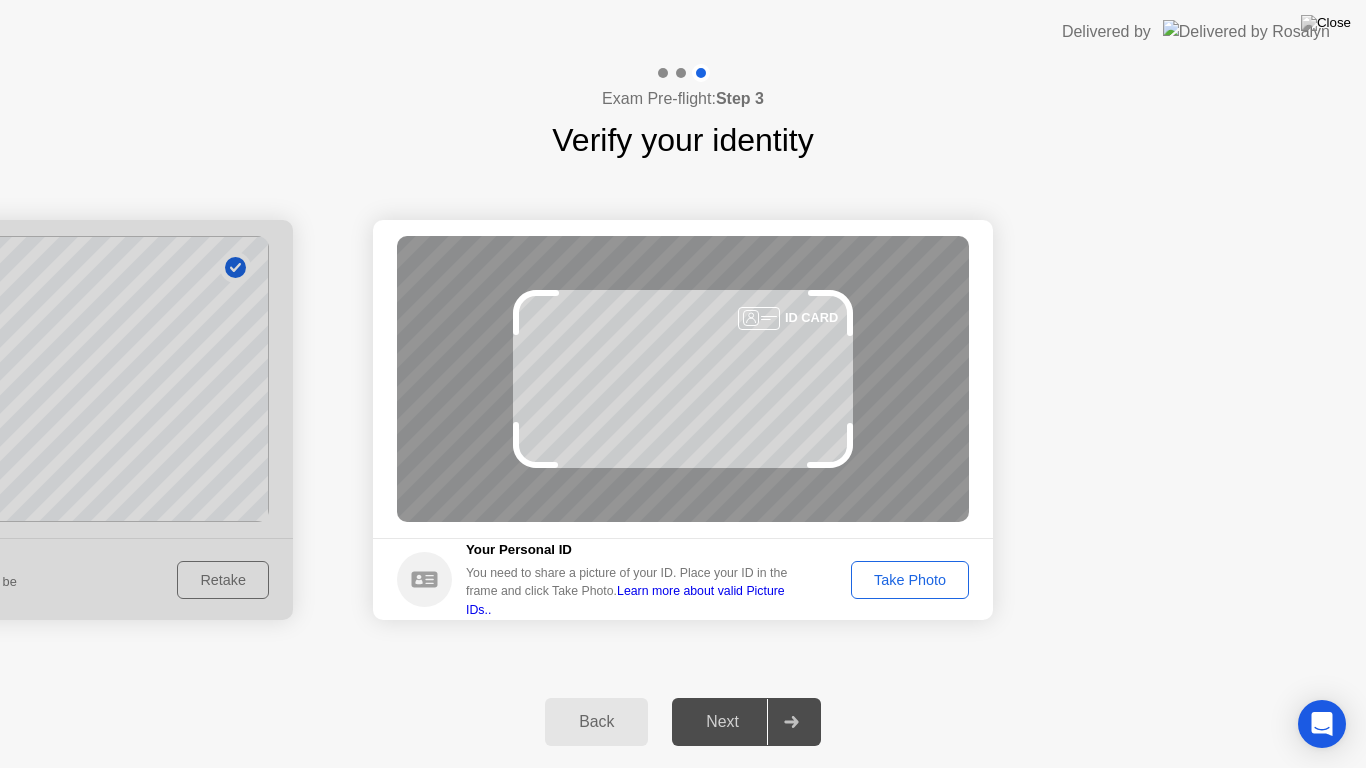 click on "Take Photo" 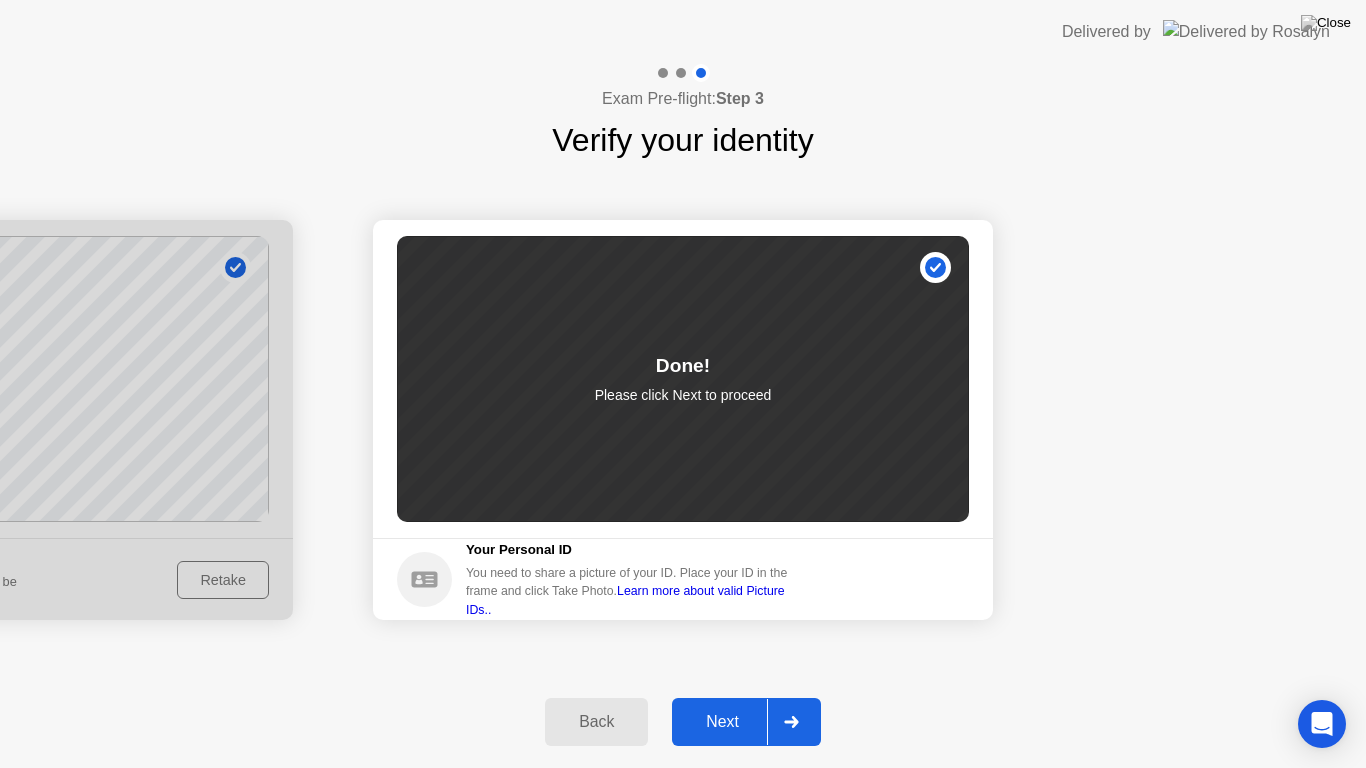 click on "Next" 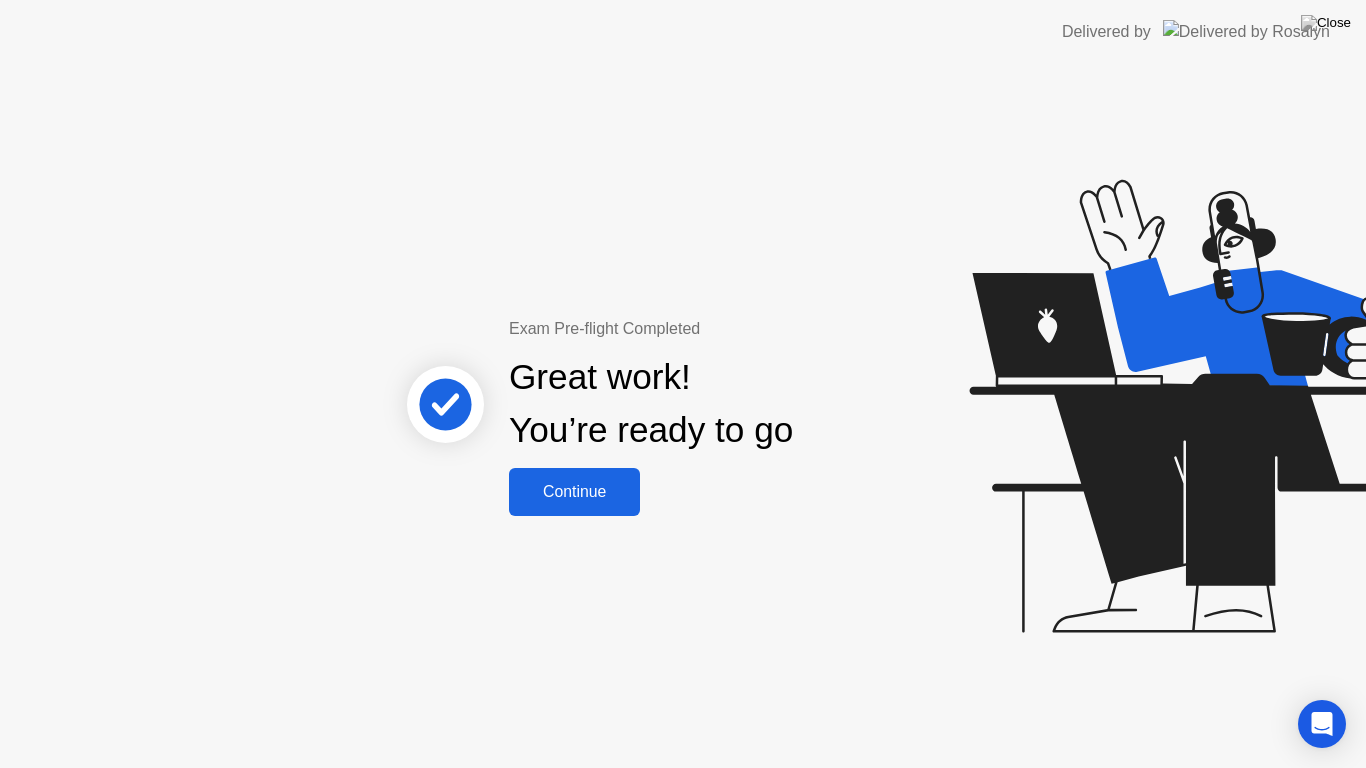 click on "Continue" 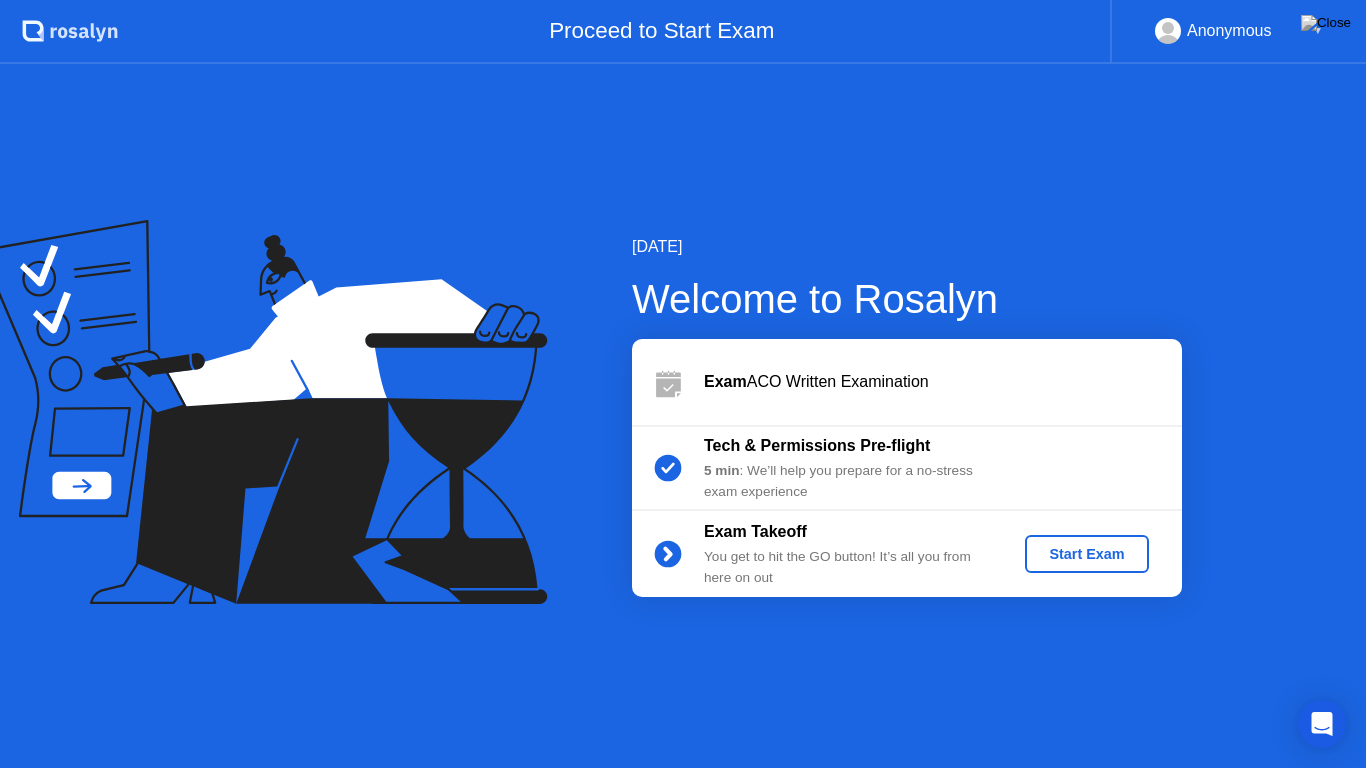 click on "Start Exam" 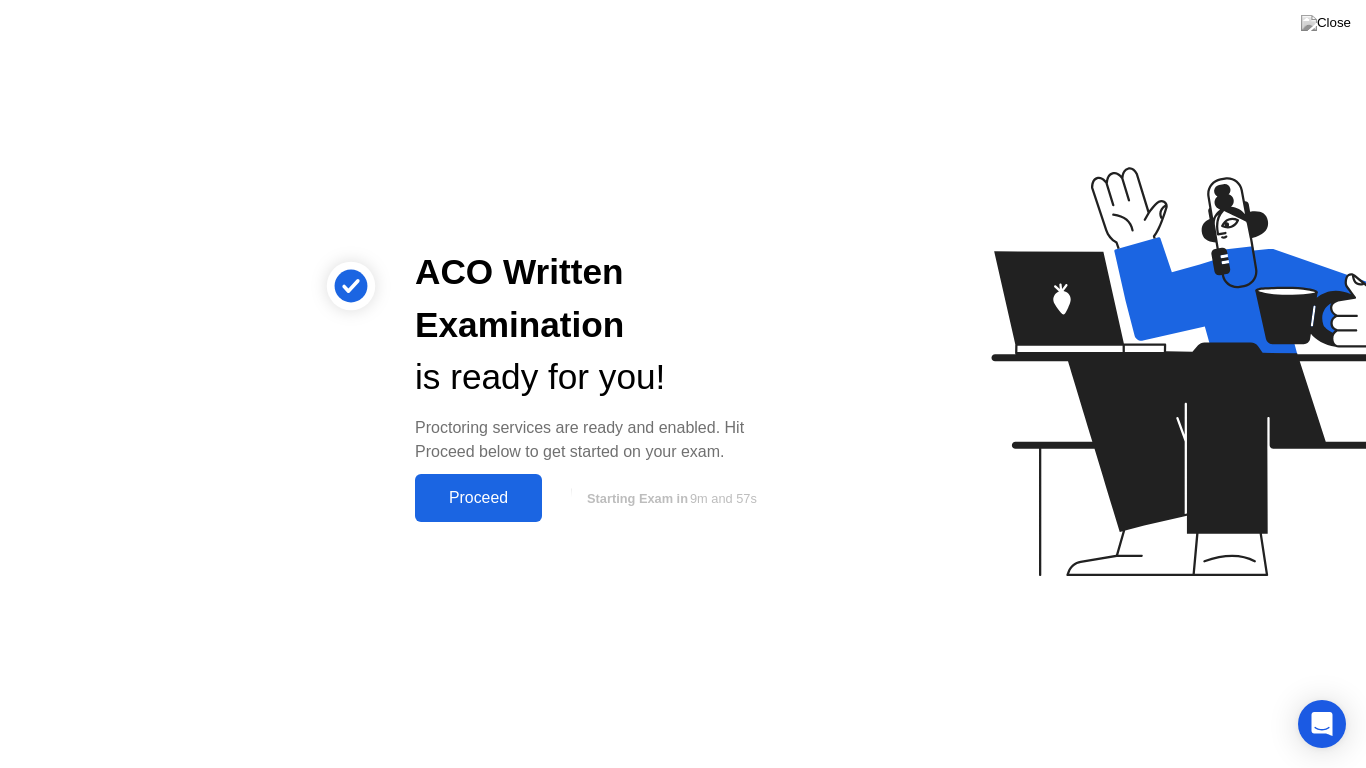 click on "Proceed" 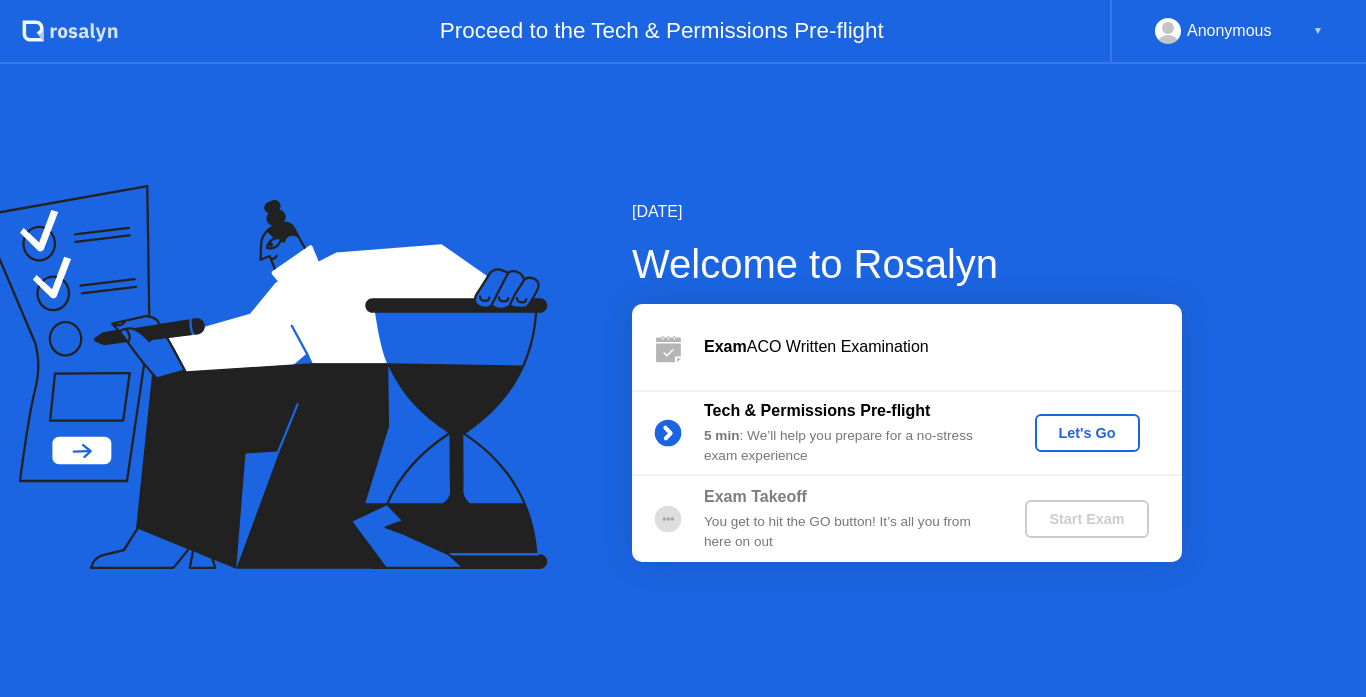 scroll, scrollTop: 0, scrollLeft: 0, axis: both 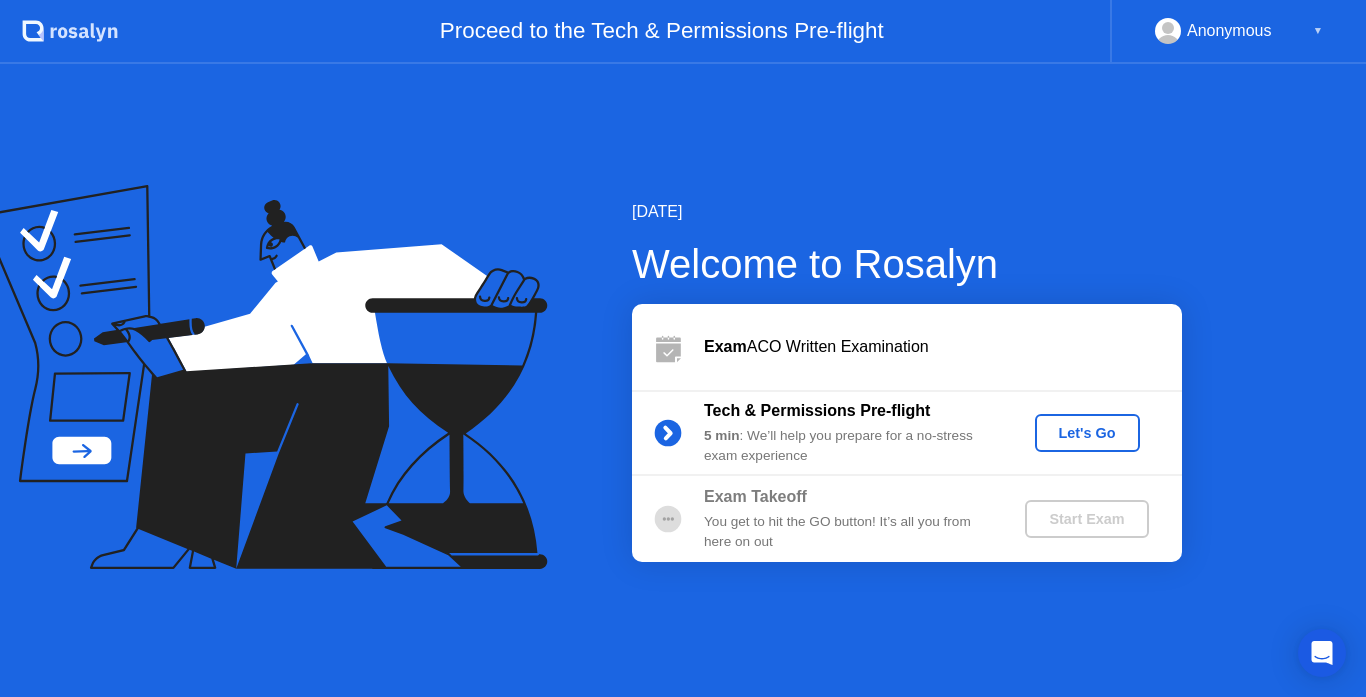click on "Let's Go" 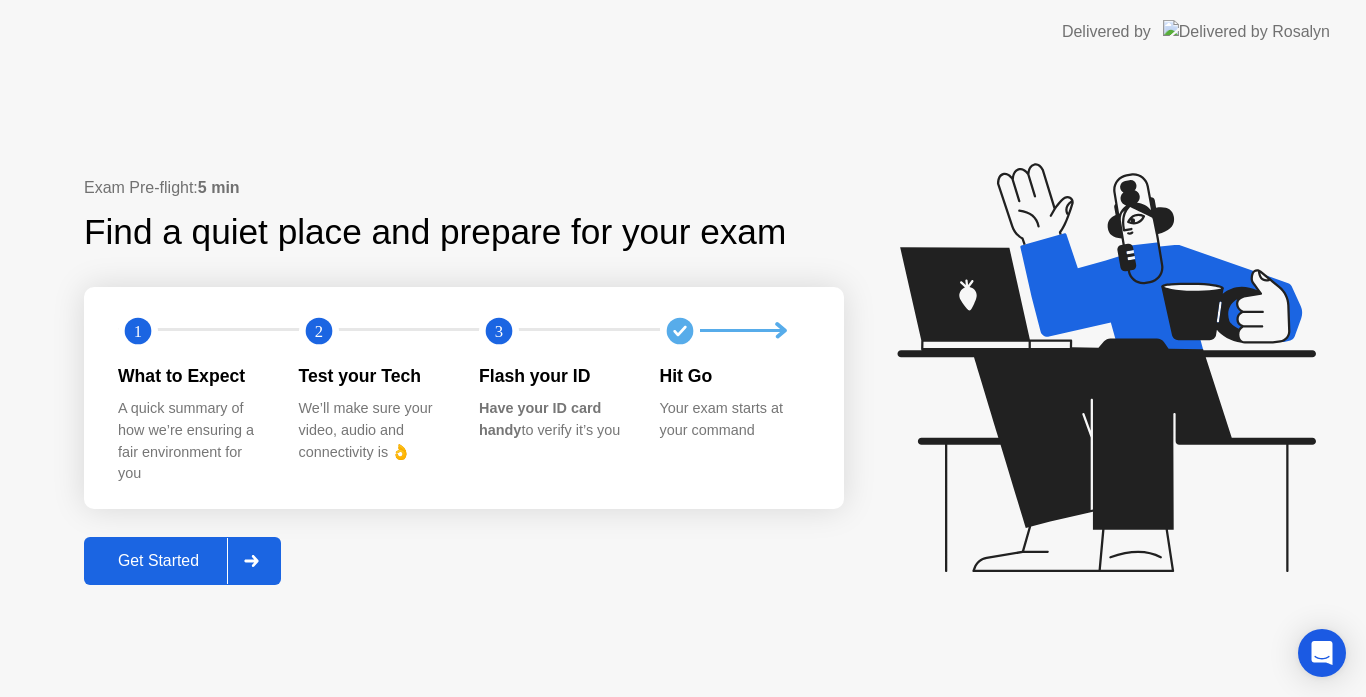 click on "Get Started" 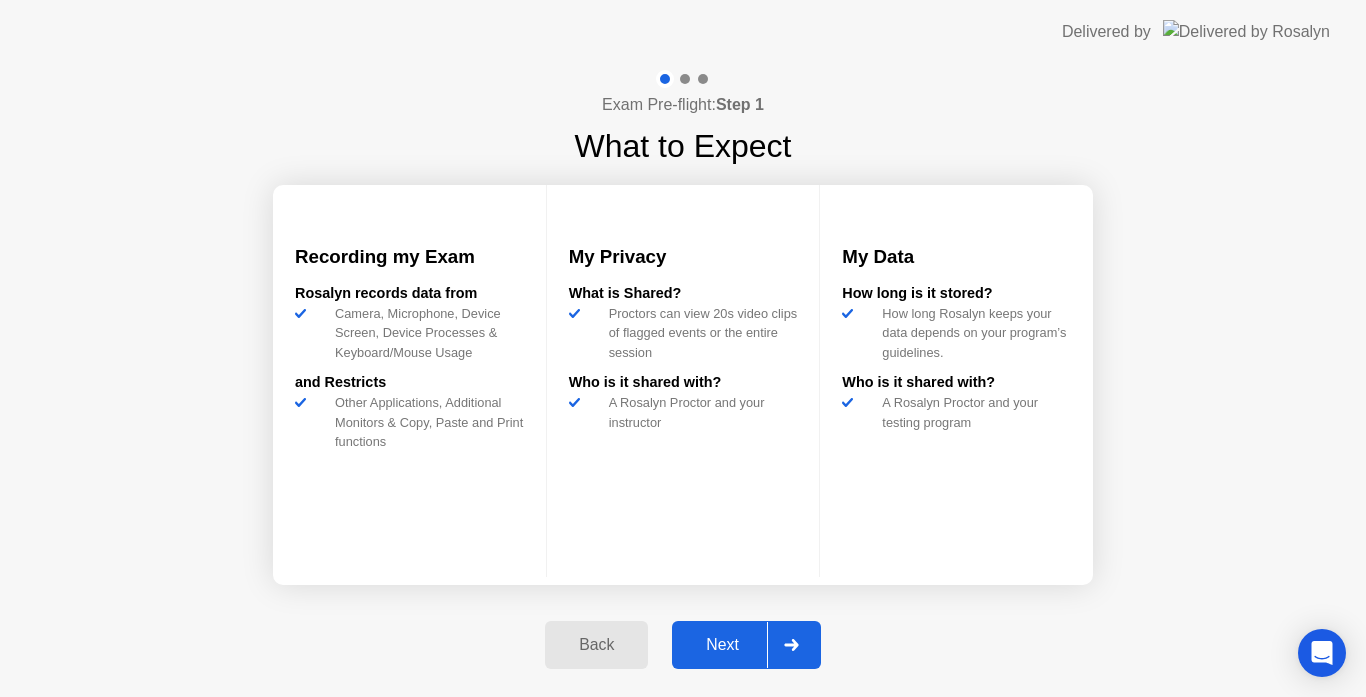 click on "Next" 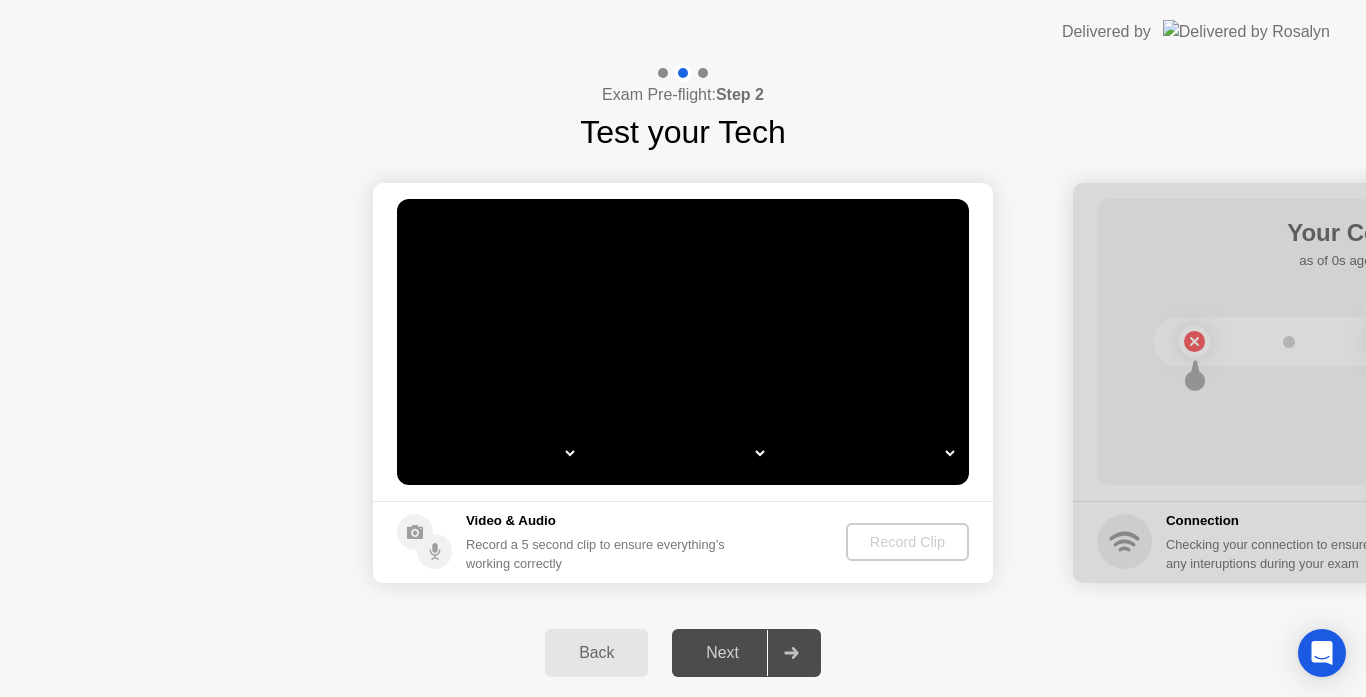 select on "*" 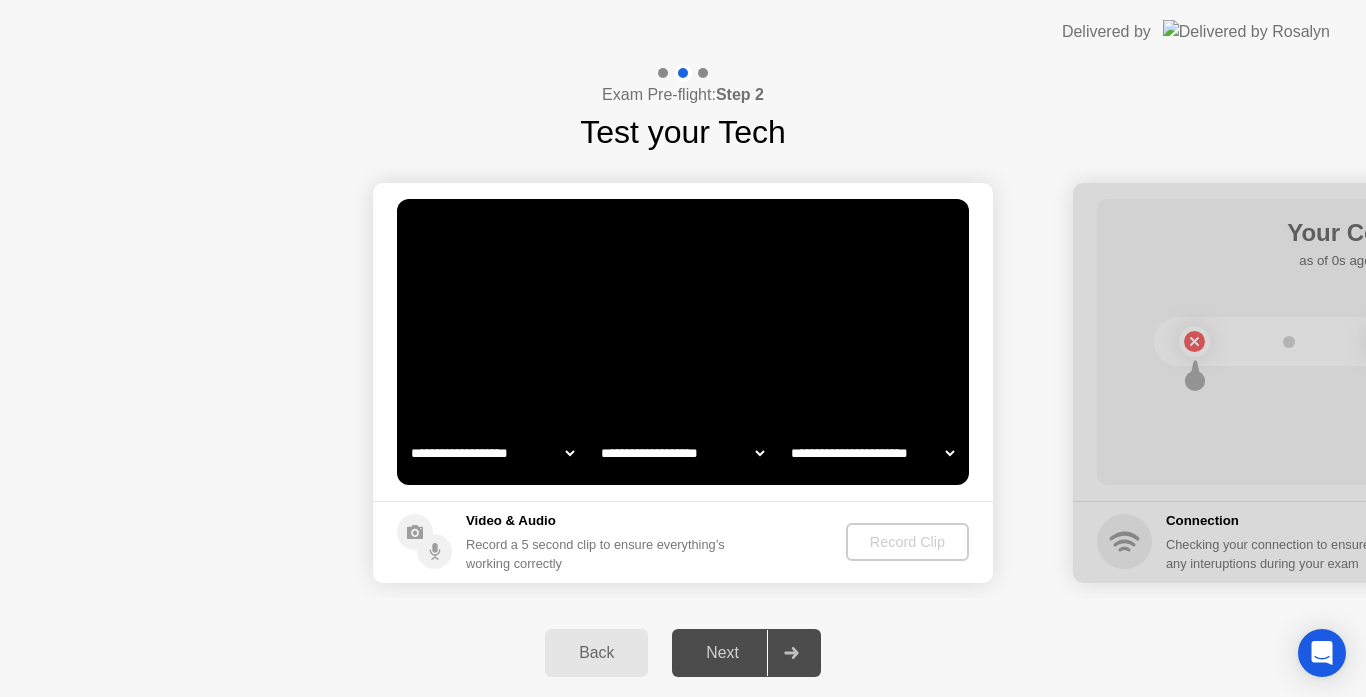 select on "**********" 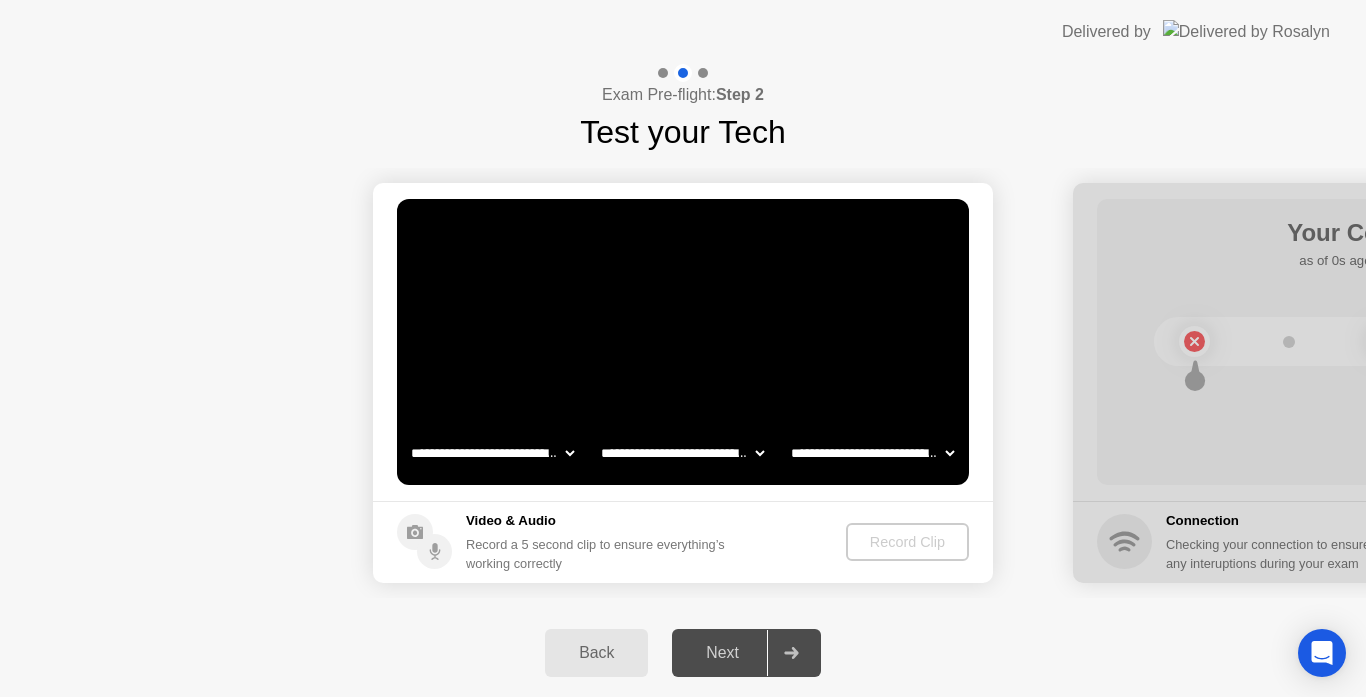 click on "Video & Audio Record a 5 second clip to ensure everything’s working correctly Record Clip" 